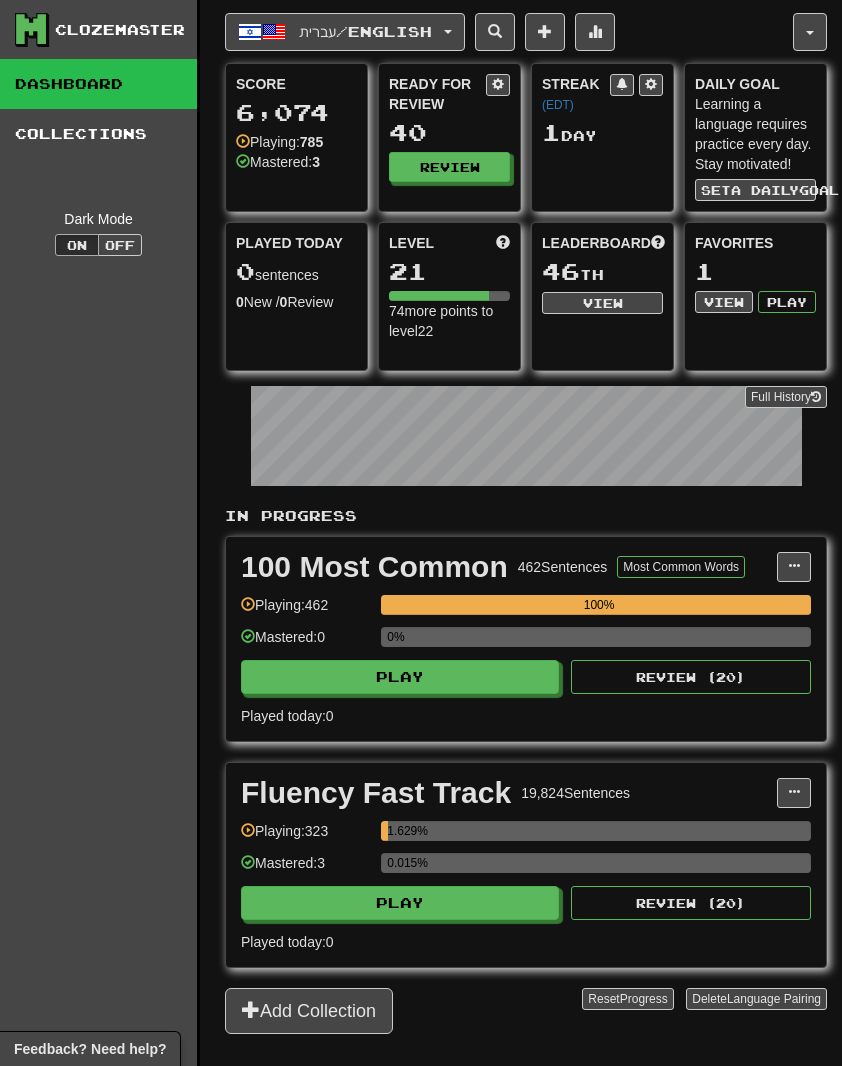 scroll, scrollTop: 145, scrollLeft: 0, axis: vertical 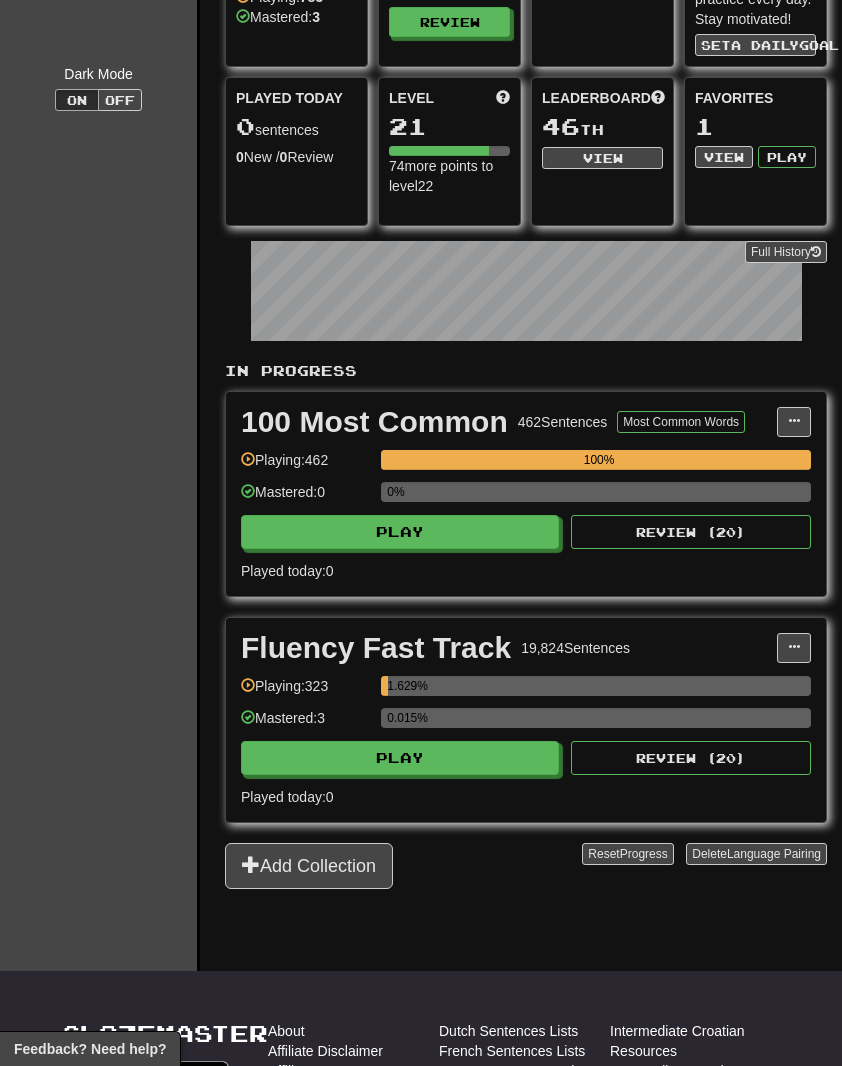 click on "Play" at bounding box center [400, 758] 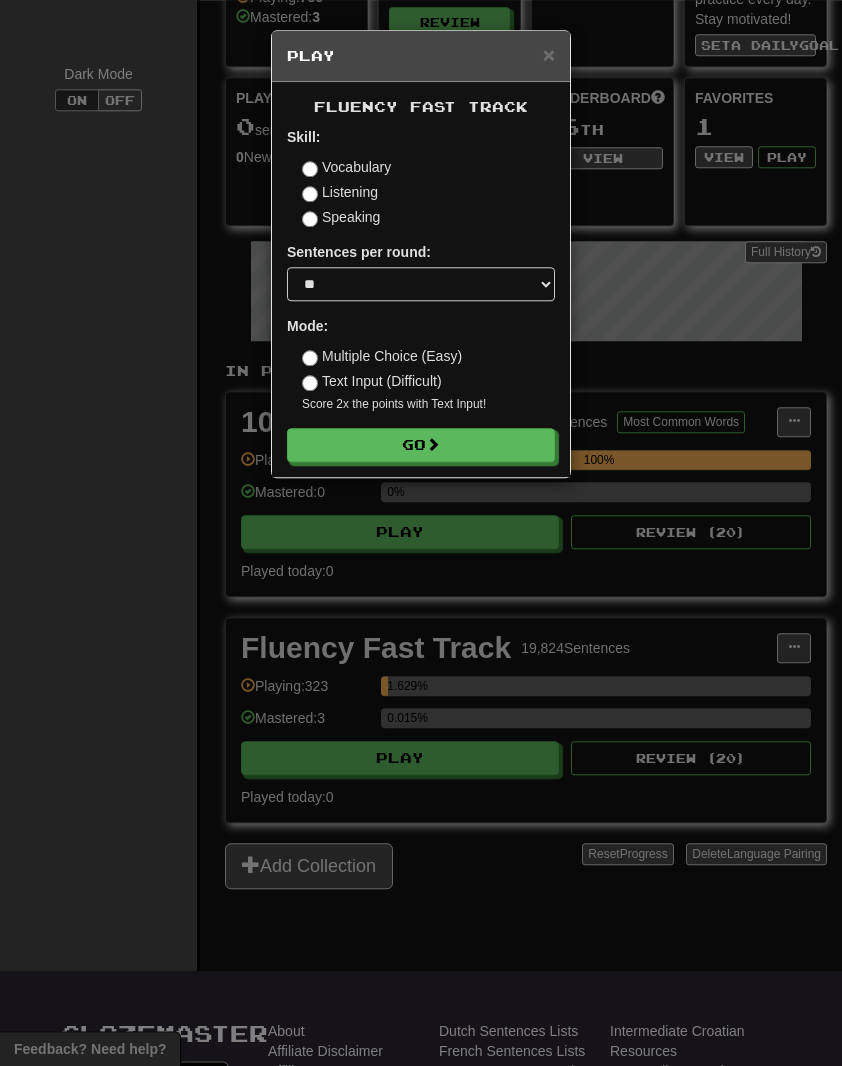 scroll, scrollTop: 145, scrollLeft: 17, axis: both 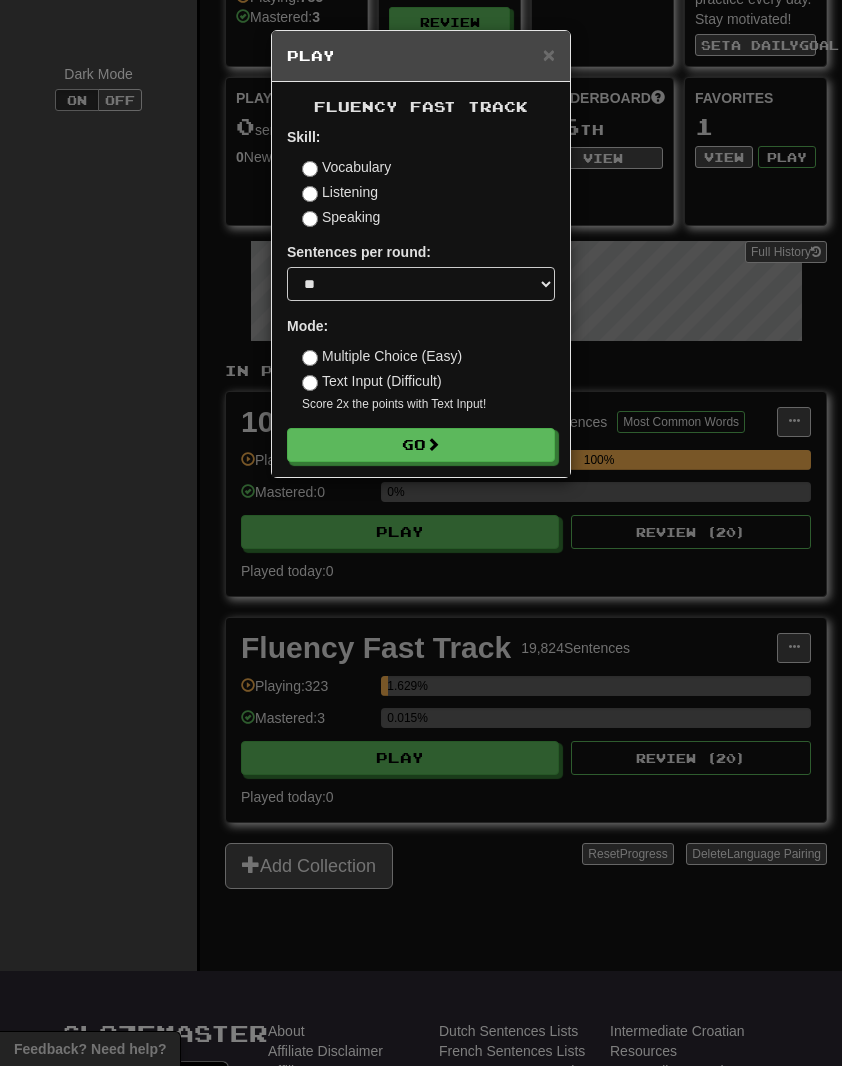 click on "Go" at bounding box center [421, 445] 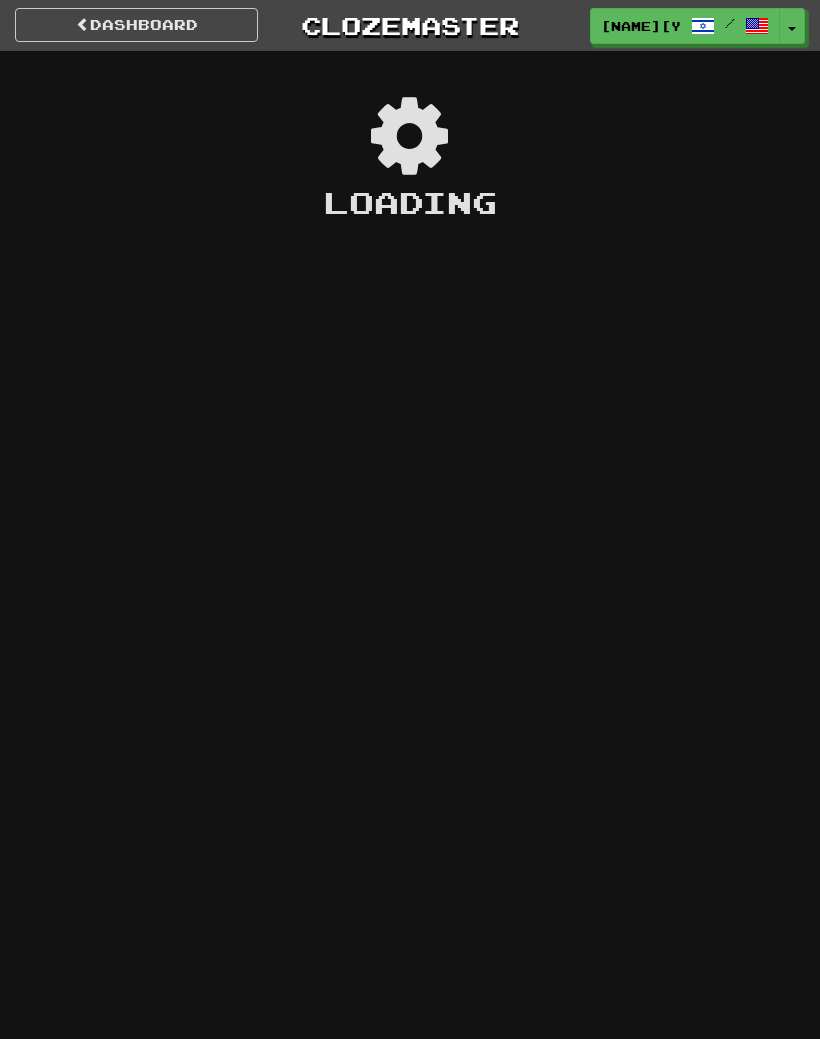 scroll, scrollTop: 0, scrollLeft: 0, axis: both 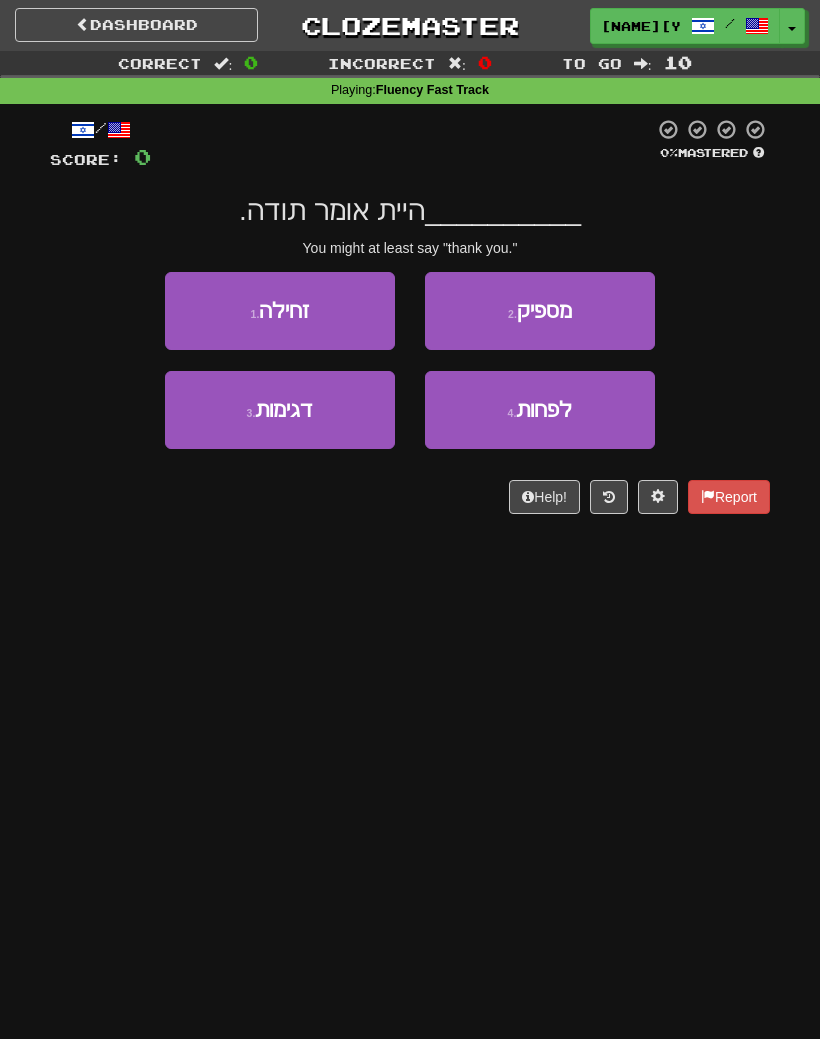 click on "זחילה" at bounding box center (284, 310) 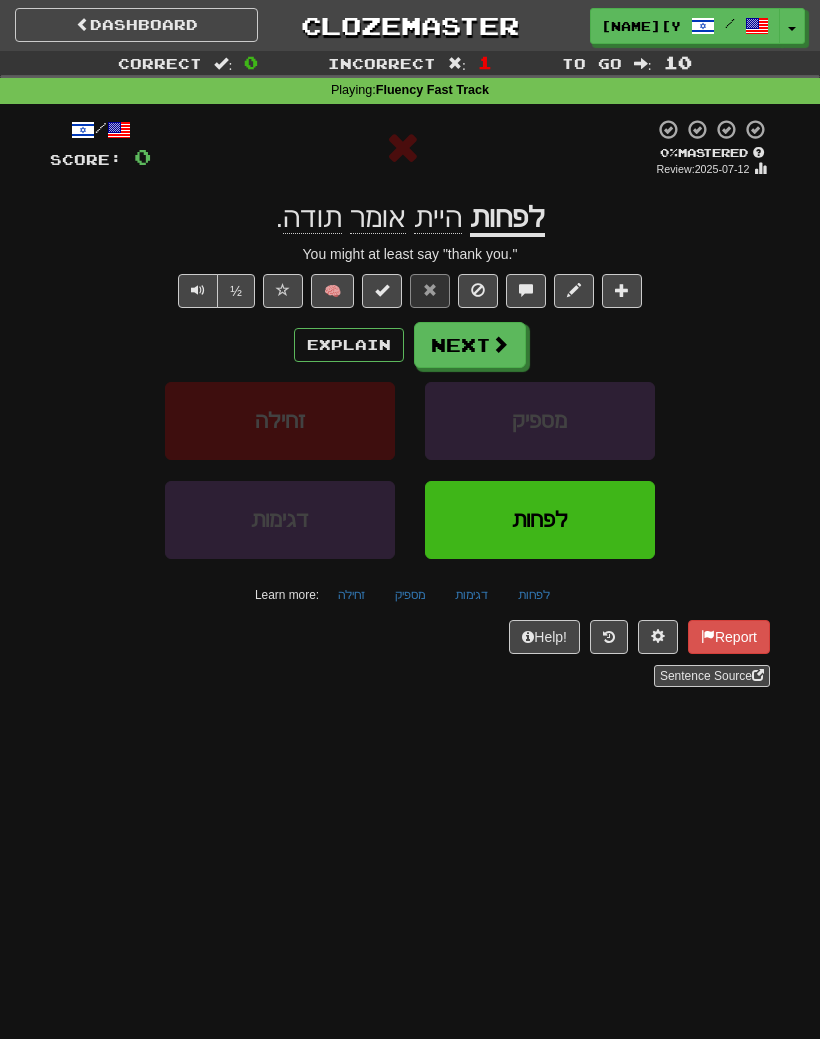 click on "Explain" at bounding box center (349, 345) 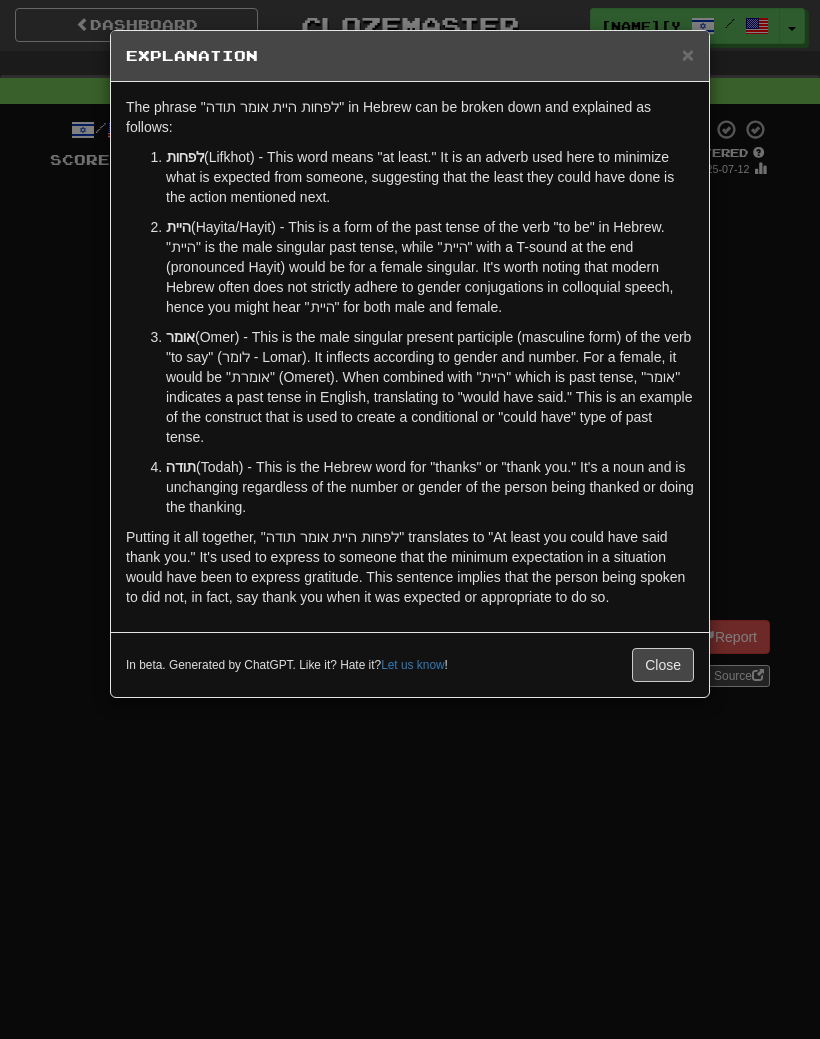 click on "Close" at bounding box center (663, 665) 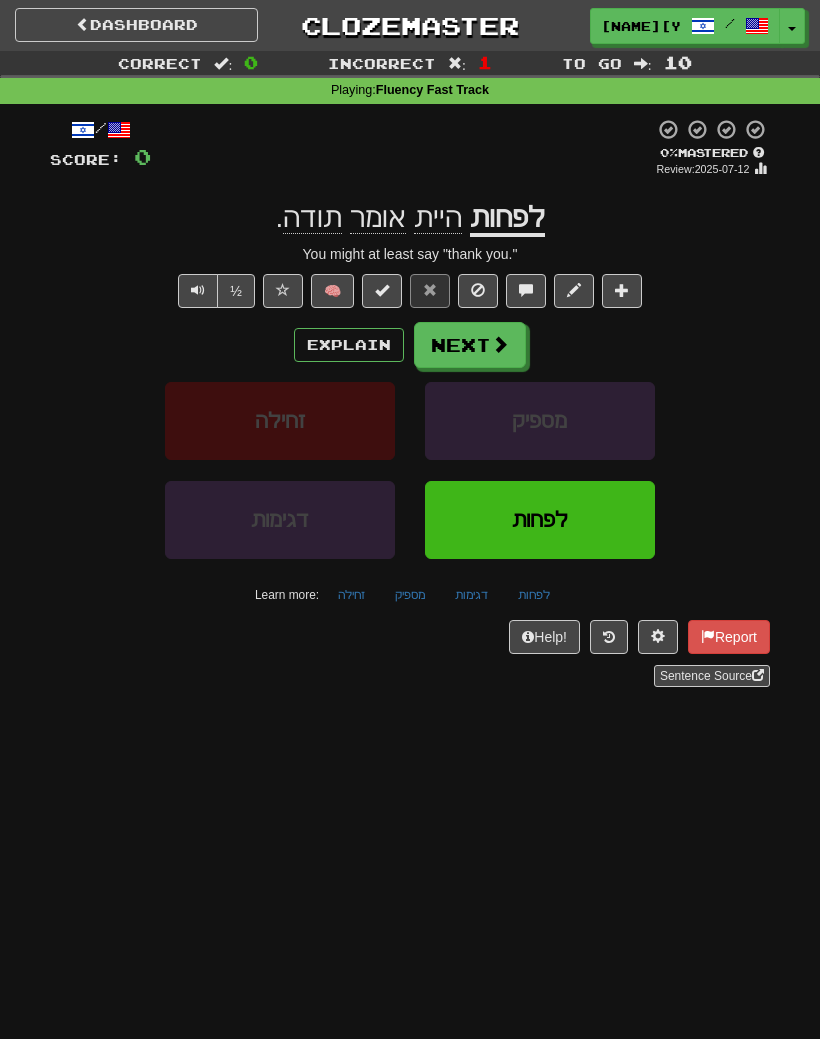 click on "Explain" at bounding box center [349, 345] 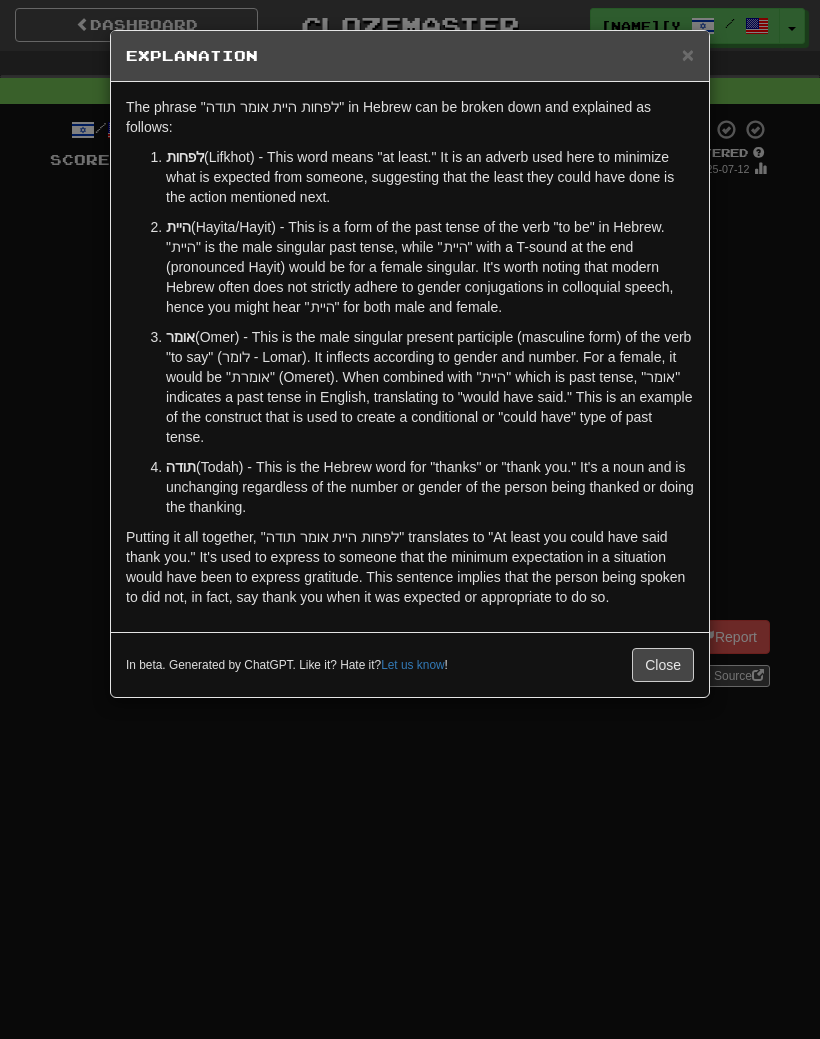 click on "Close" at bounding box center (663, 665) 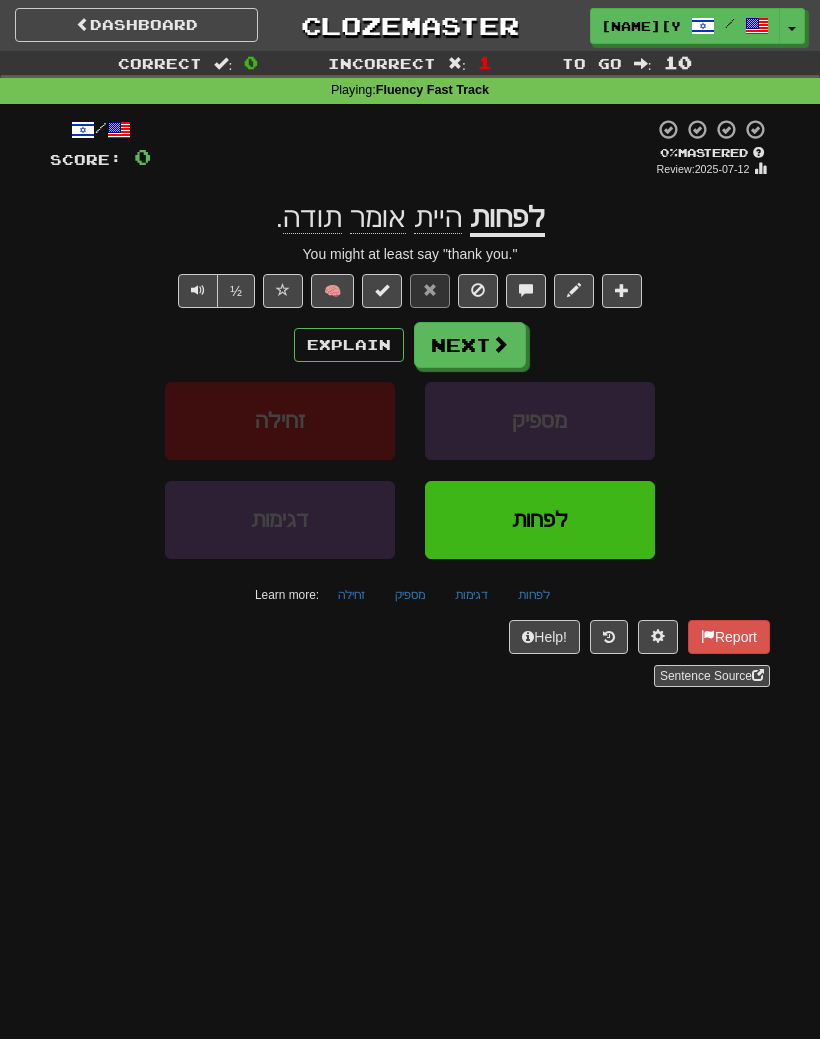 click at bounding box center (198, 290) 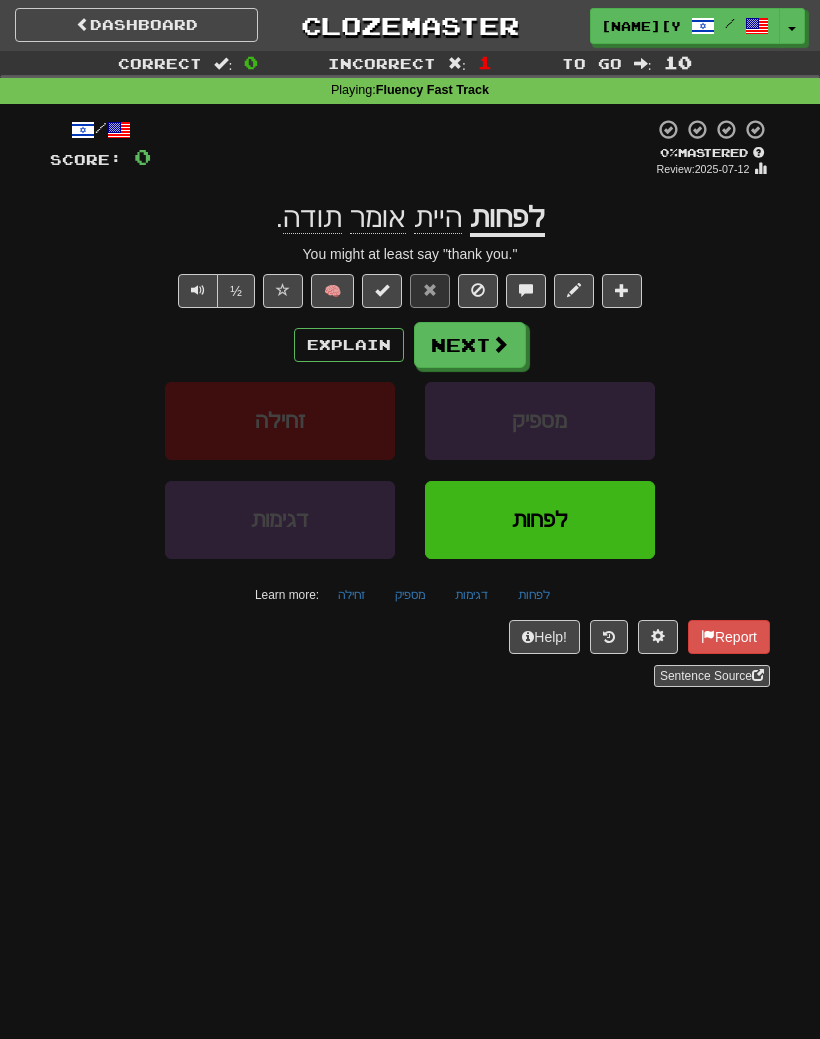 click at bounding box center (198, 291) 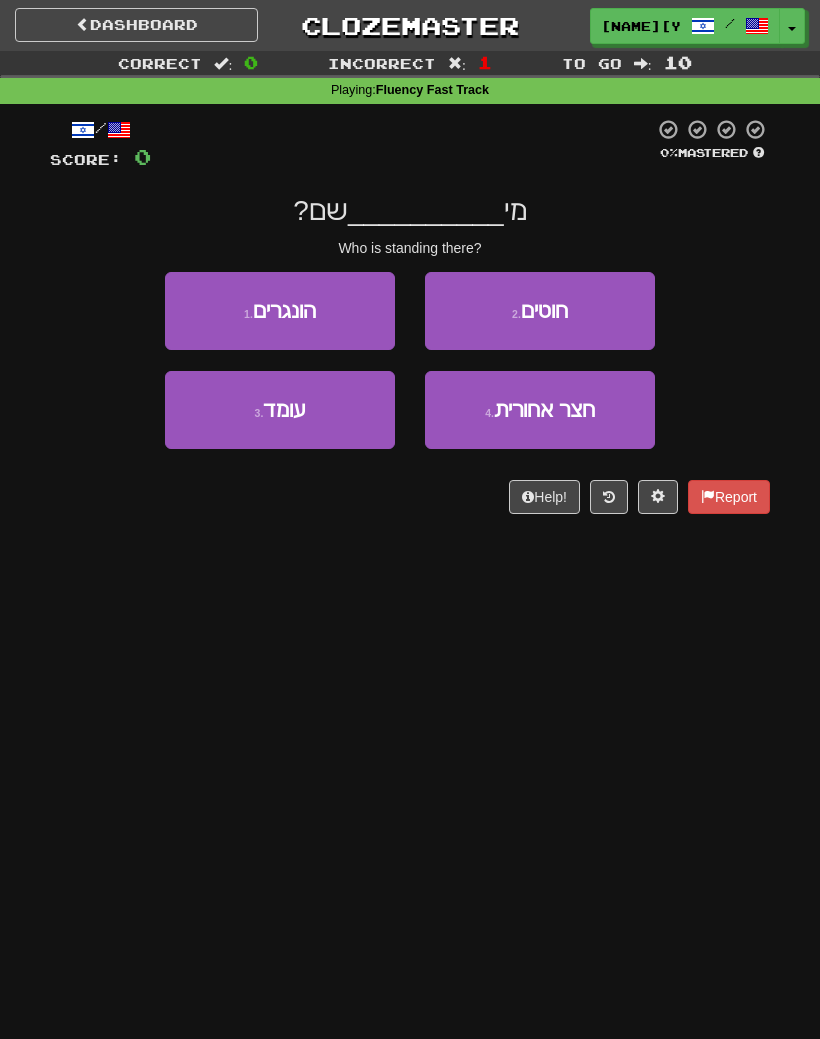 click on "עומד" at bounding box center (284, 409) 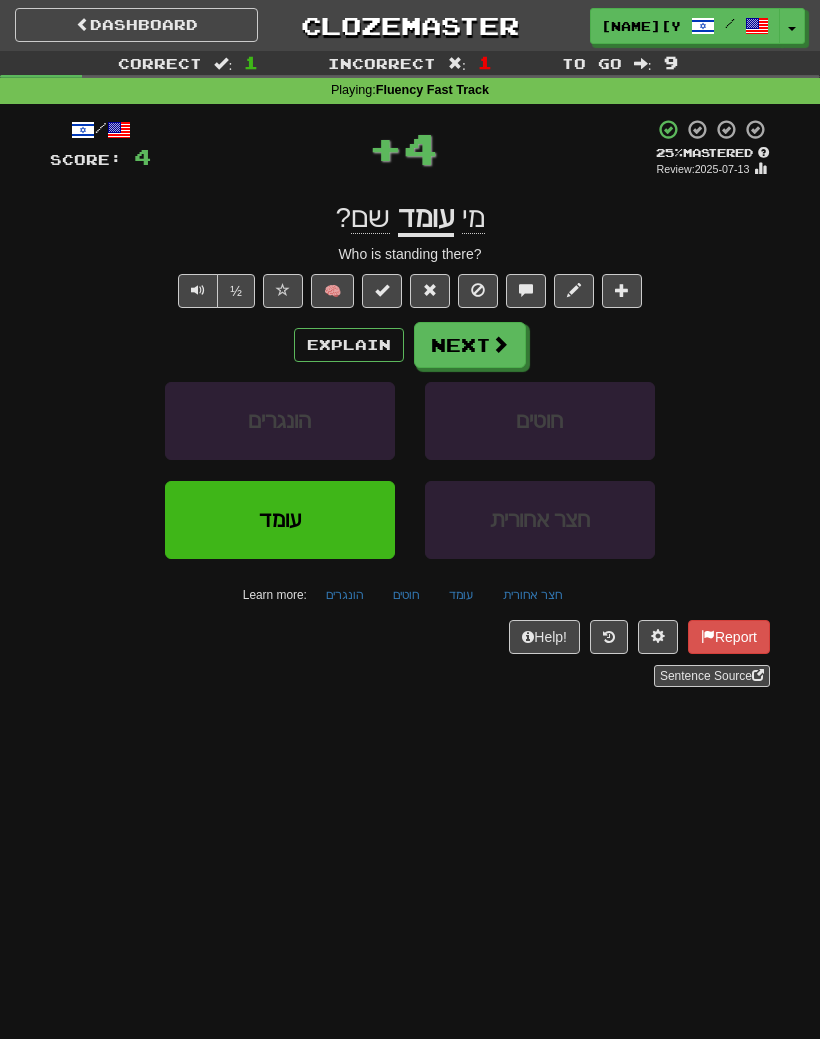 click on "Next" at bounding box center [470, 345] 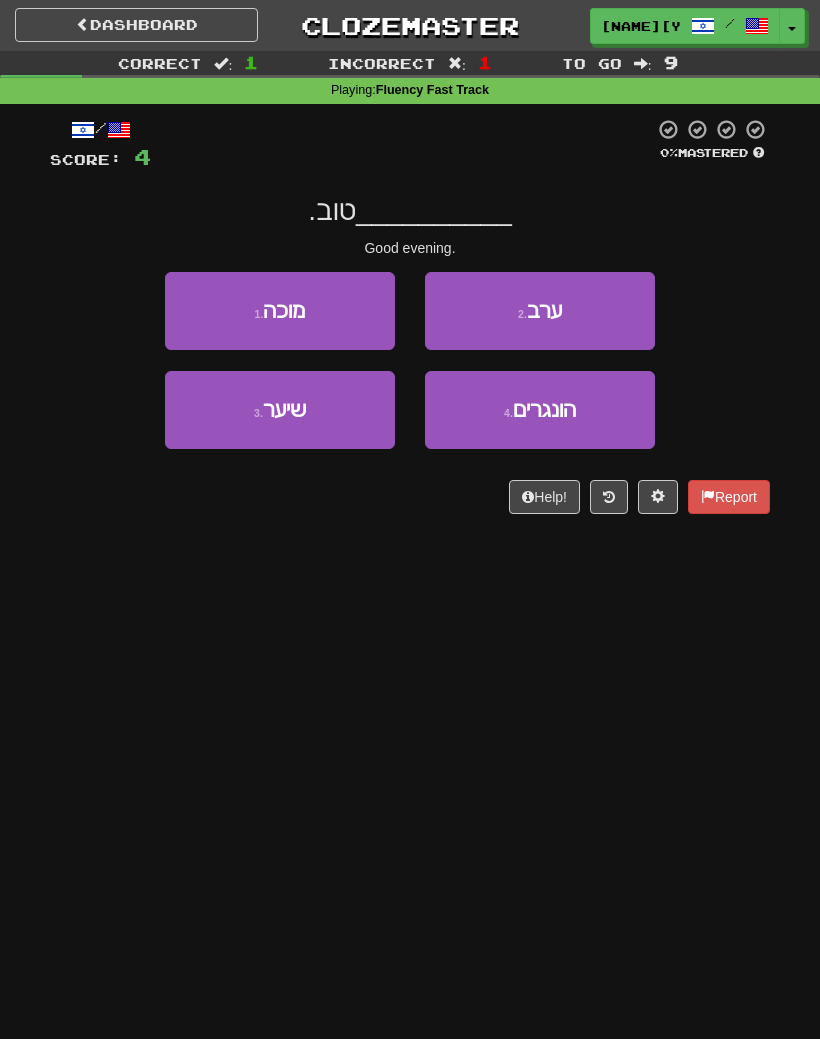 click on "2 .  ערב" at bounding box center (540, 311) 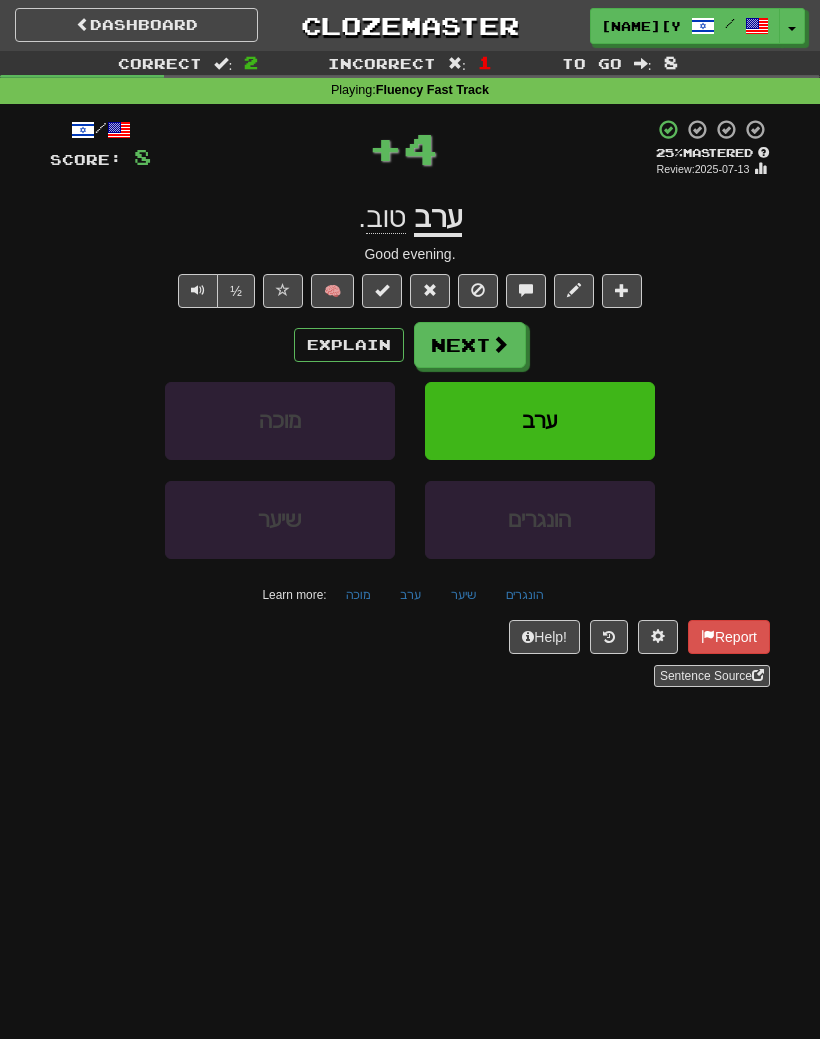 click on "Next" at bounding box center [470, 345] 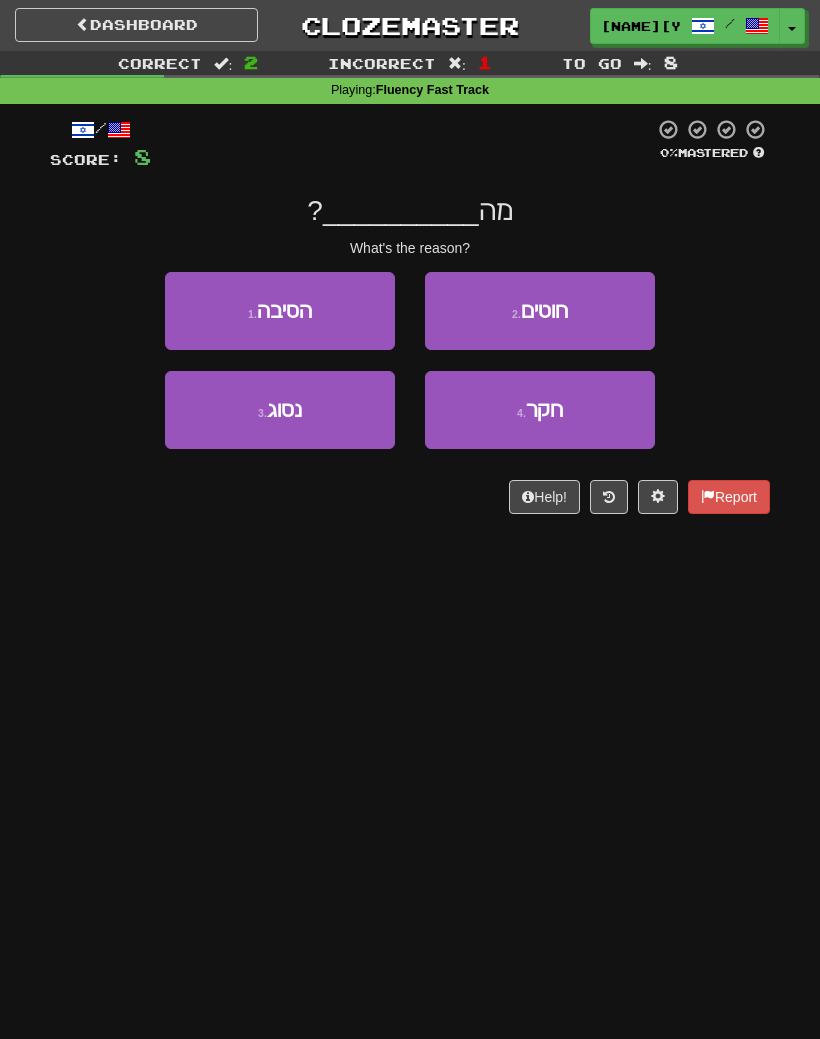 click on "הסיבה" at bounding box center (284, 310) 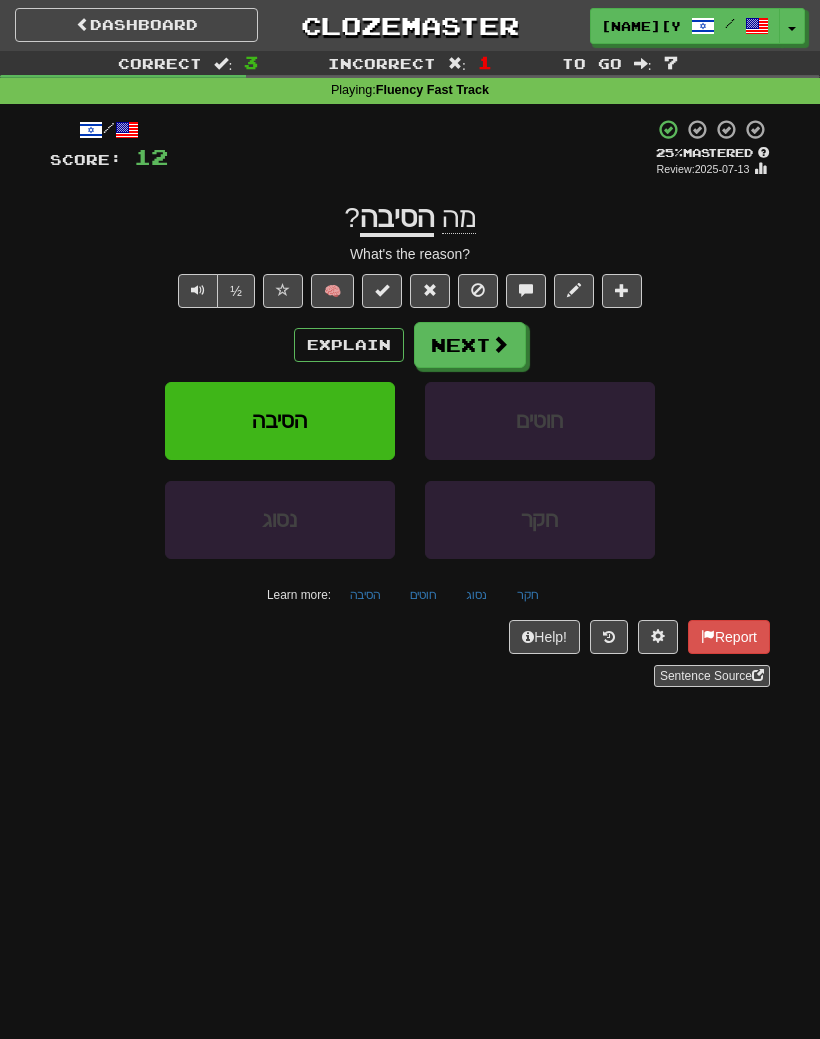 click on "Explain" at bounding box center (349, 345) 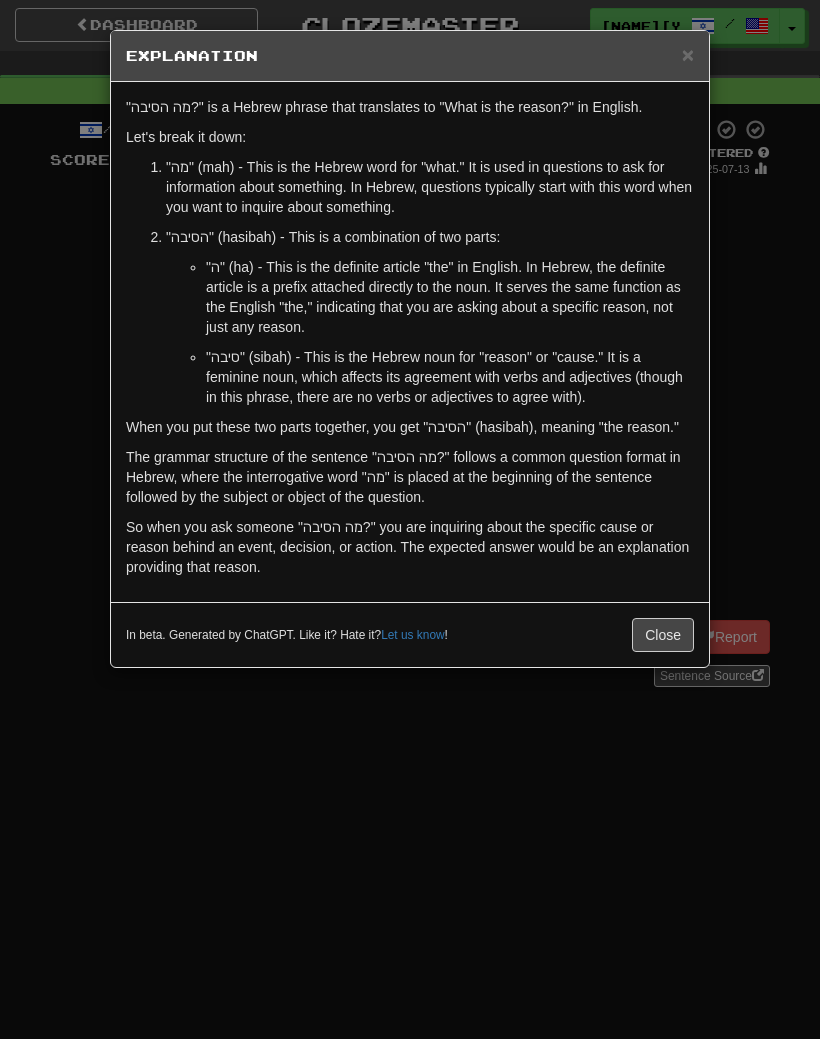 click on "Close" at bounding box center [663, 635] 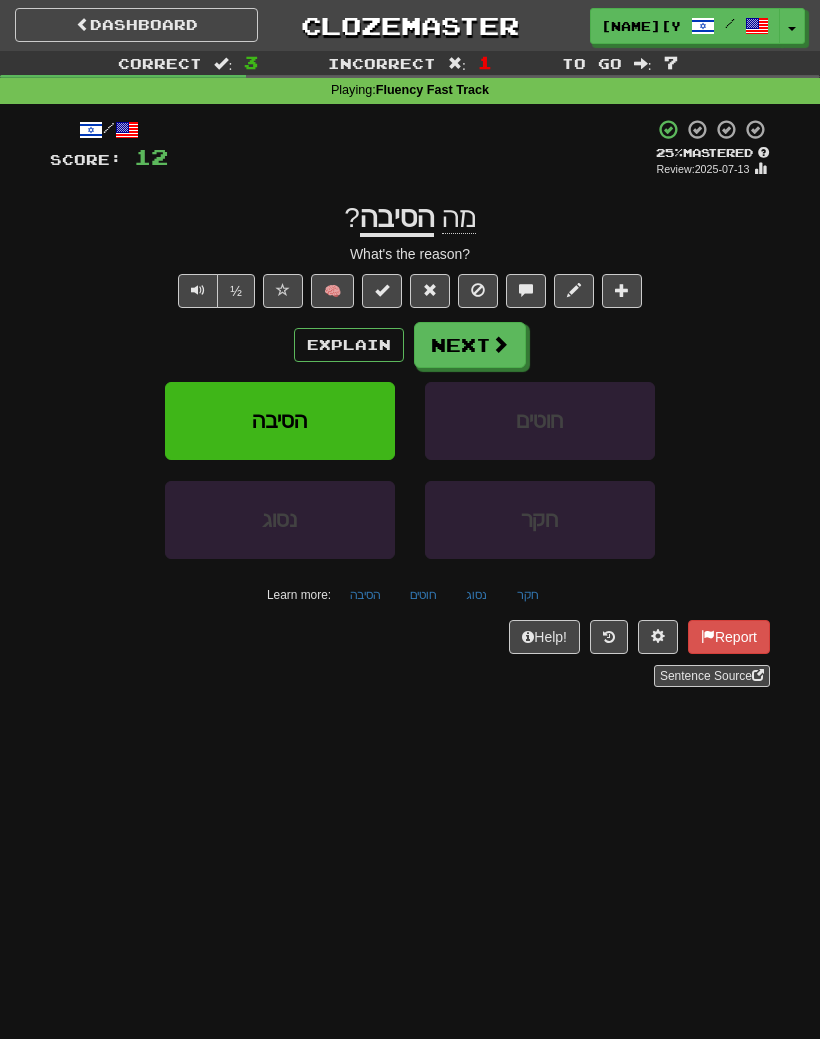 click on "Next" at bounding box center (470, 345) 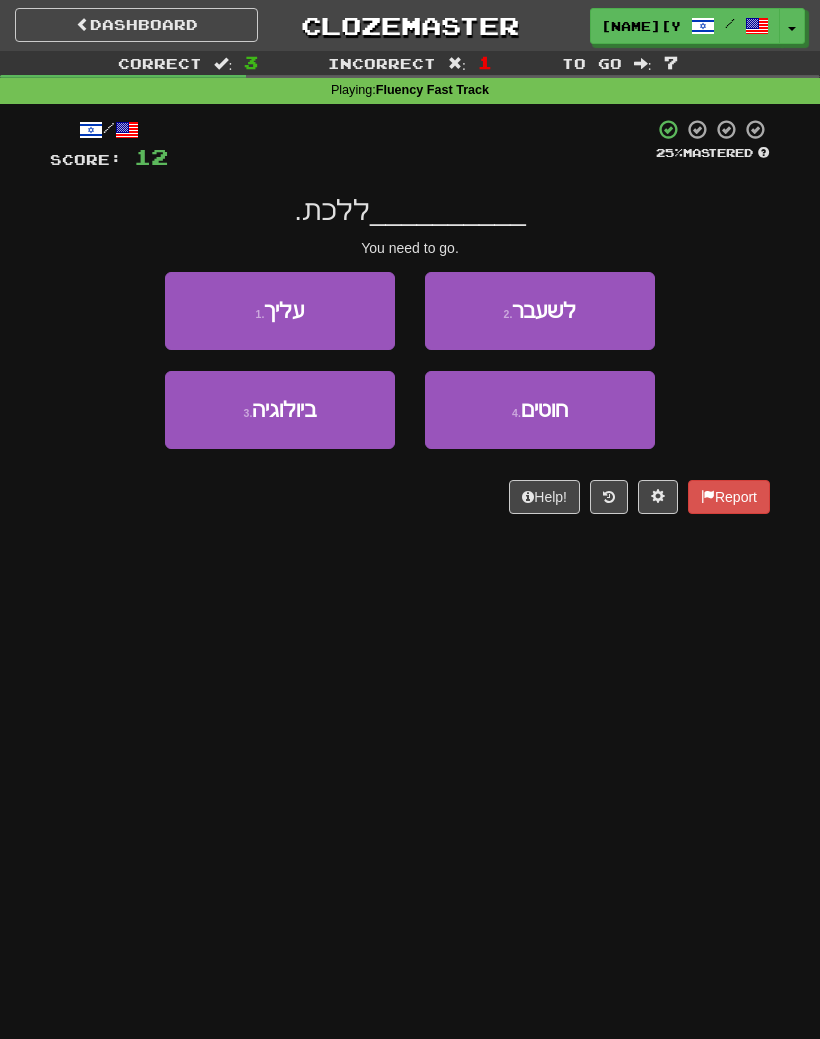 click on "1 .  עליך" at bounding box center [280, 311] 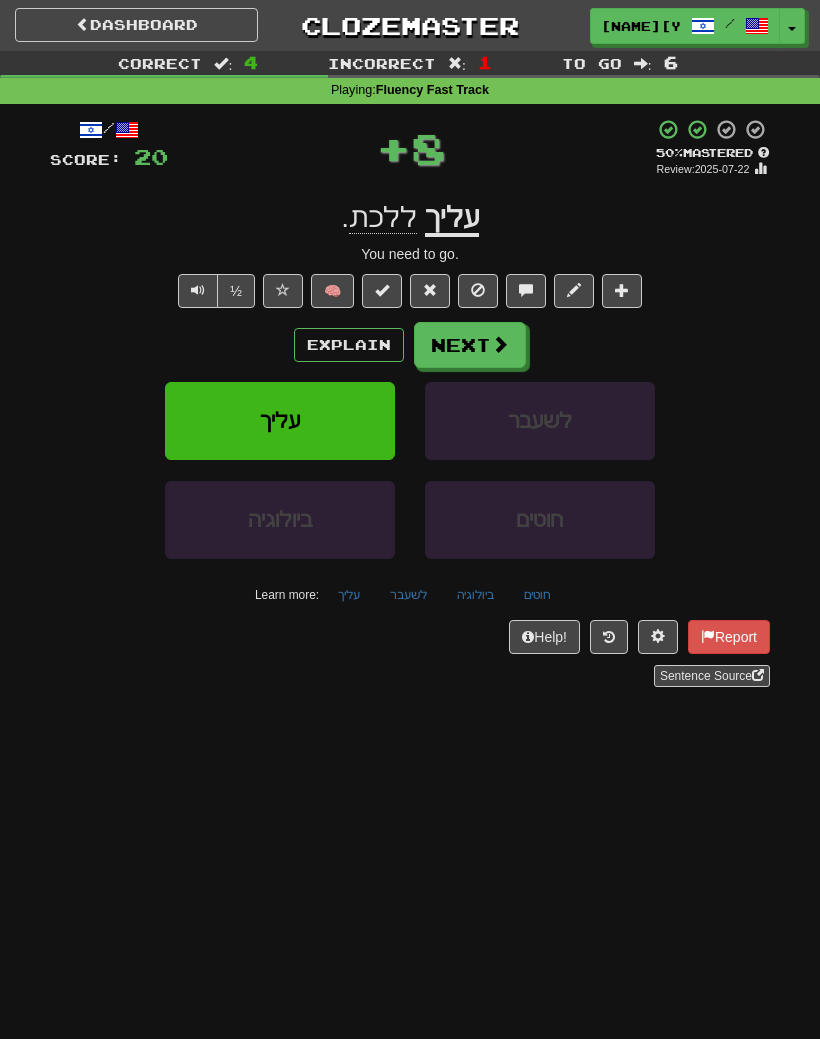click on "Explain" at bounding box center [349, 345] 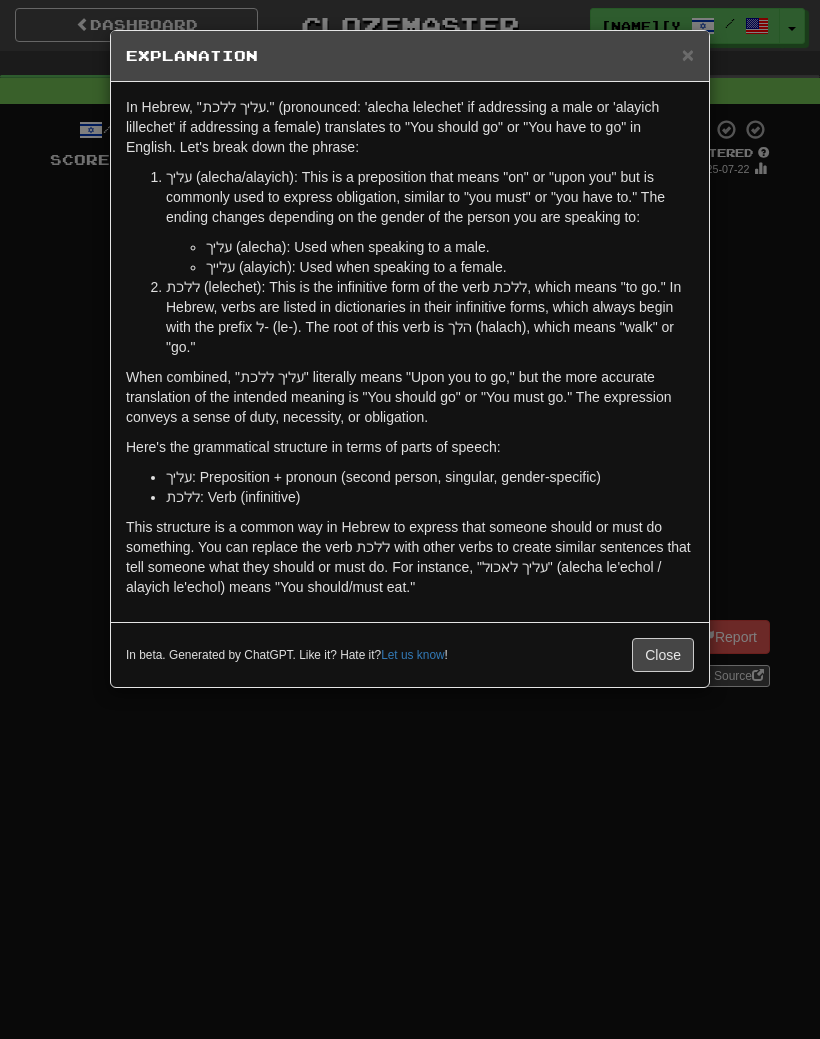 click on "Close" at bounding box center (663, 655) 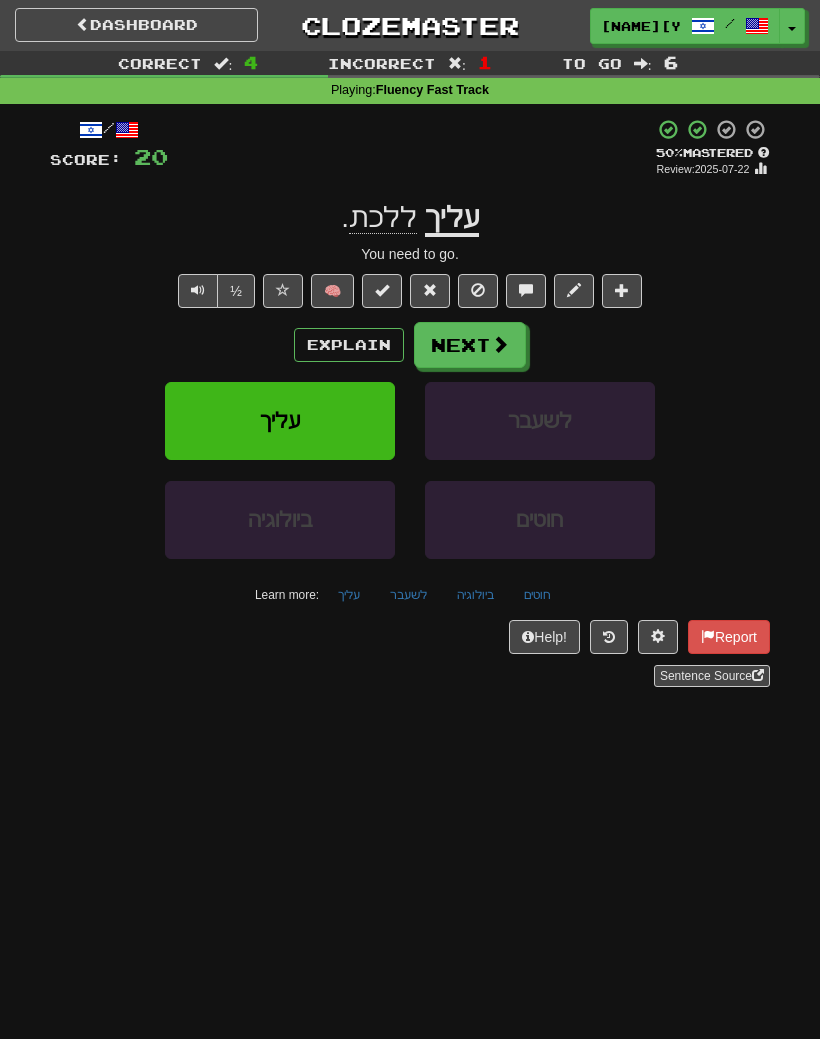 click at bounding box center (198, 290) 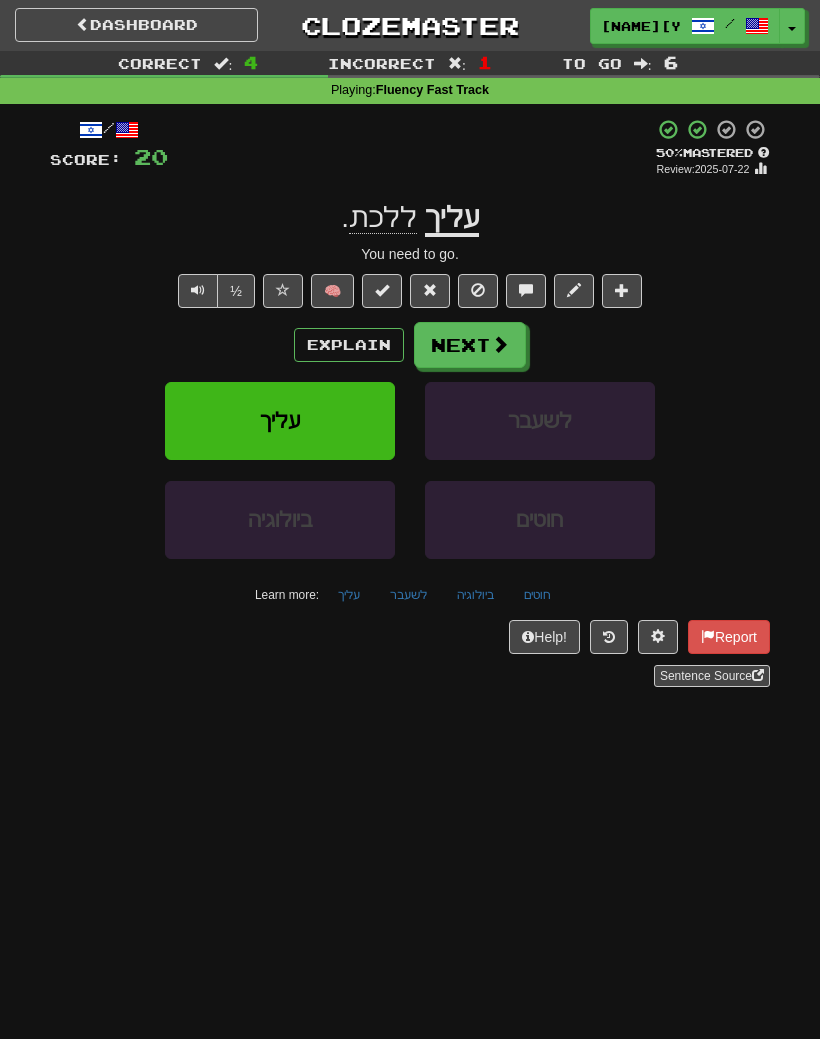 click on "Next" at bounding box center [470, 345] 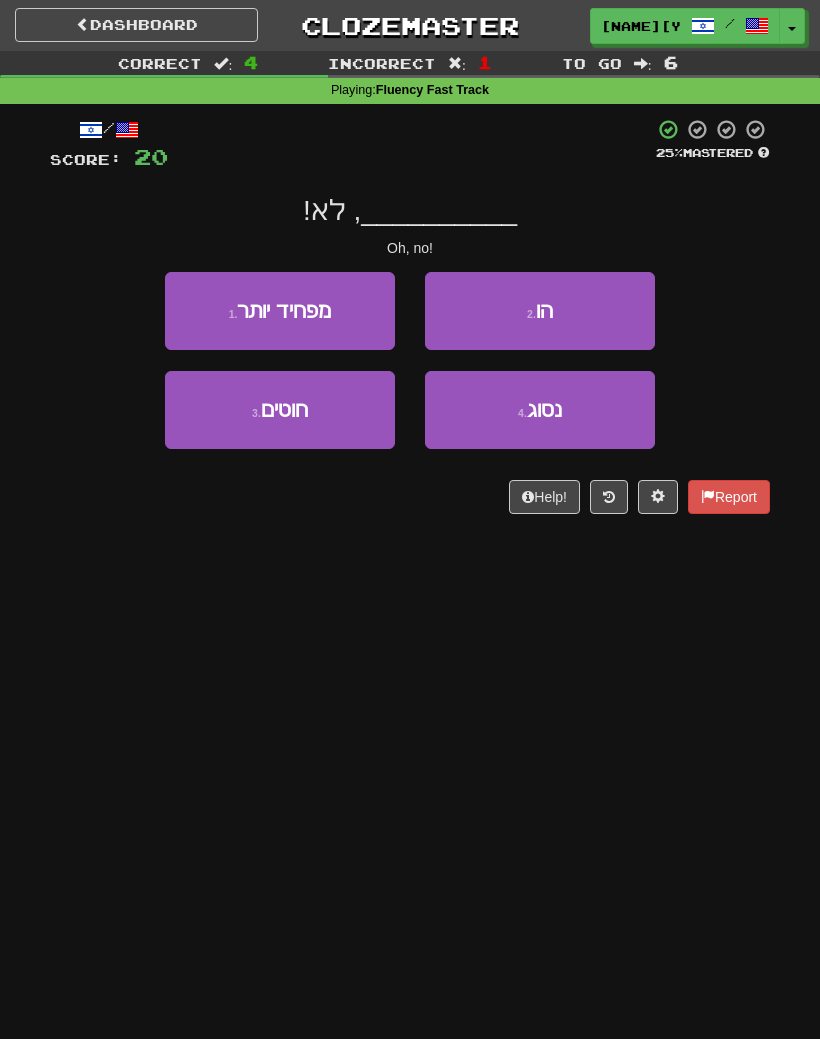 click on "2 .  הו" at bounding box center (540, 311) 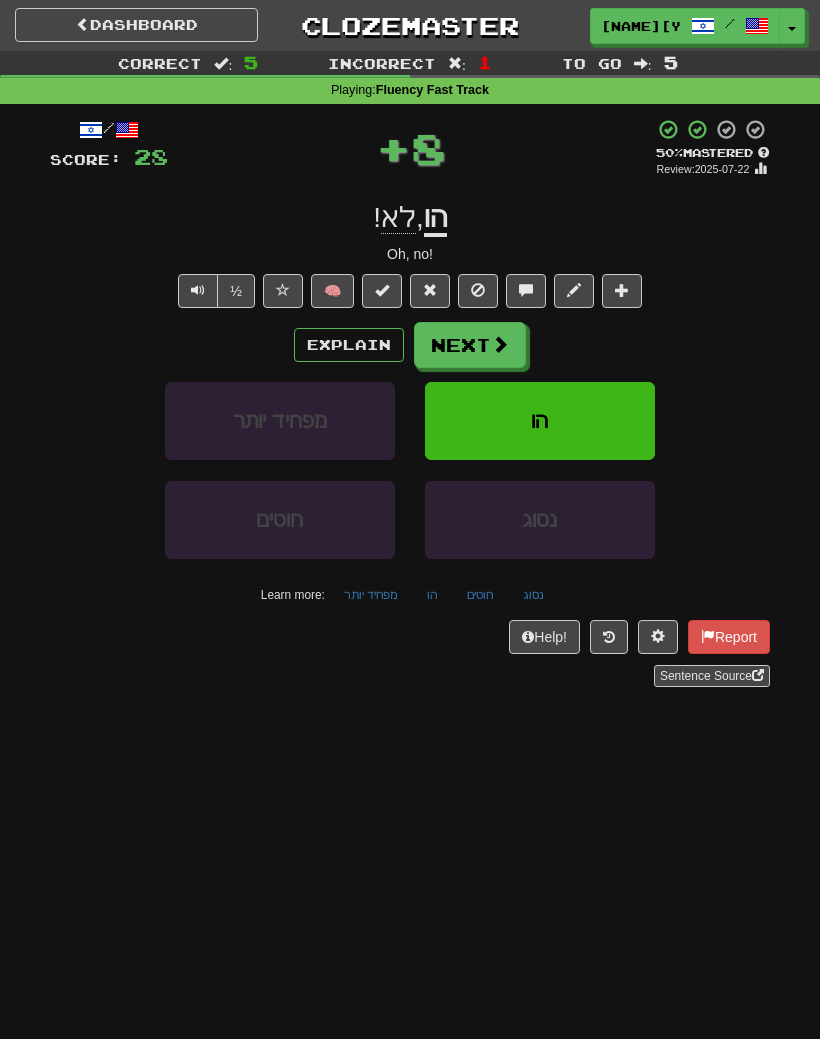 click on "Next" at bounding box center [470, 345] 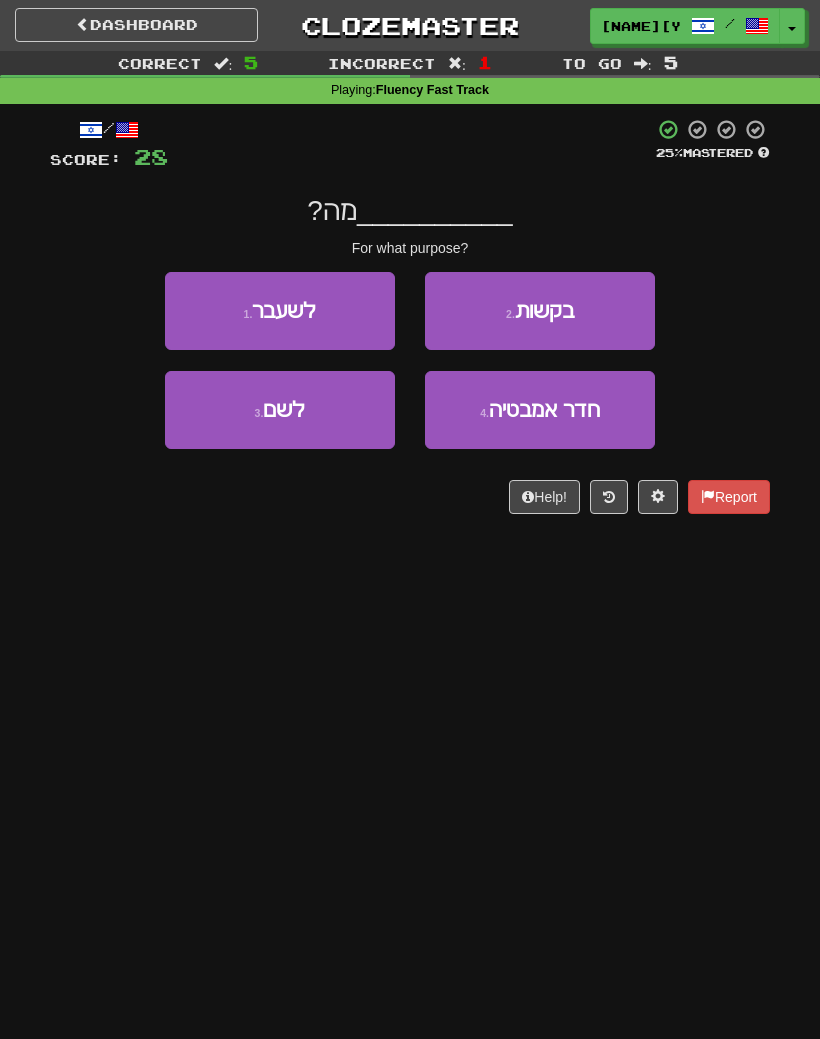 click on "3 .  לשם" at bounding box center (280, 410) 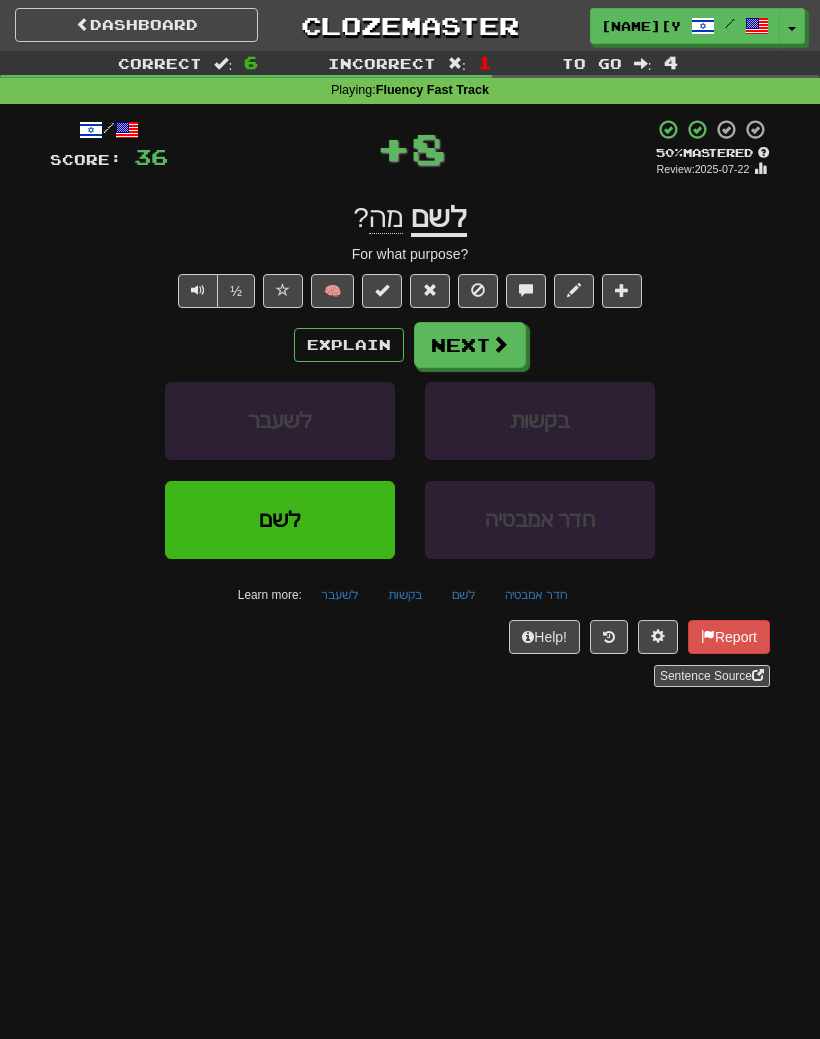 click on "Explain" at bounding box center [349, 345] 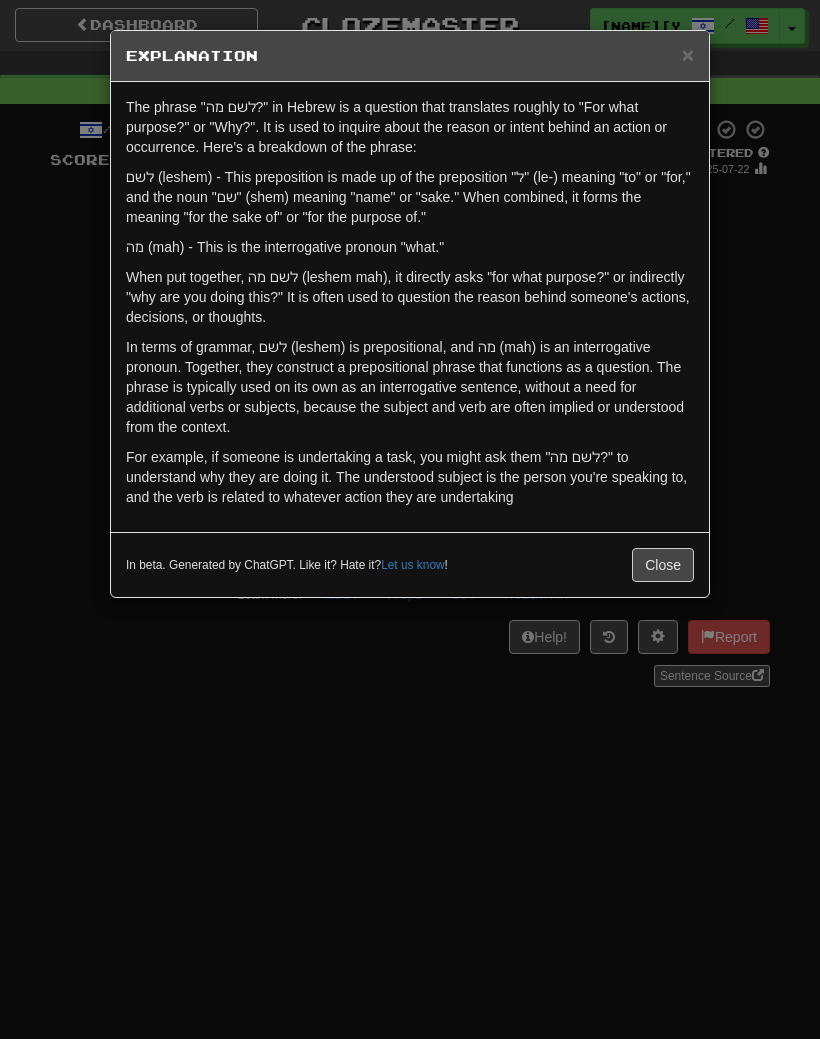 click on "Close" at bounding box center [663, 565] 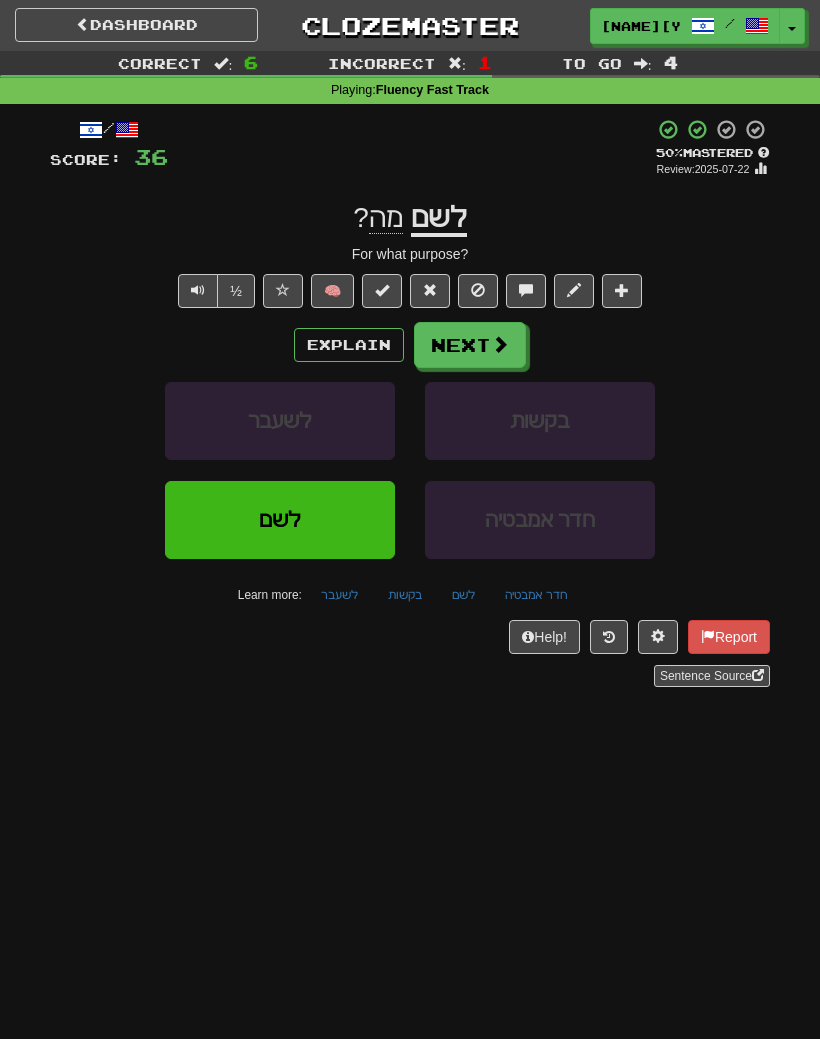 click at bounding box center (198, 290) 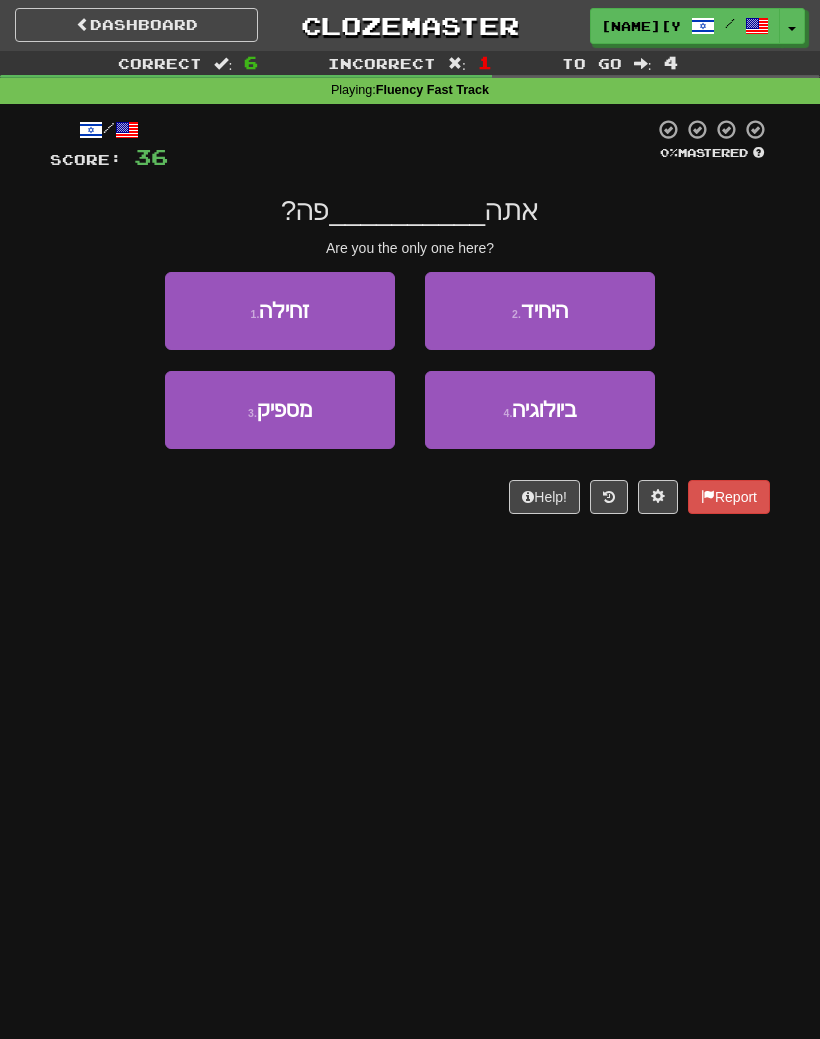 click on "1 .  זחילה" at bounding box center [280, 311] 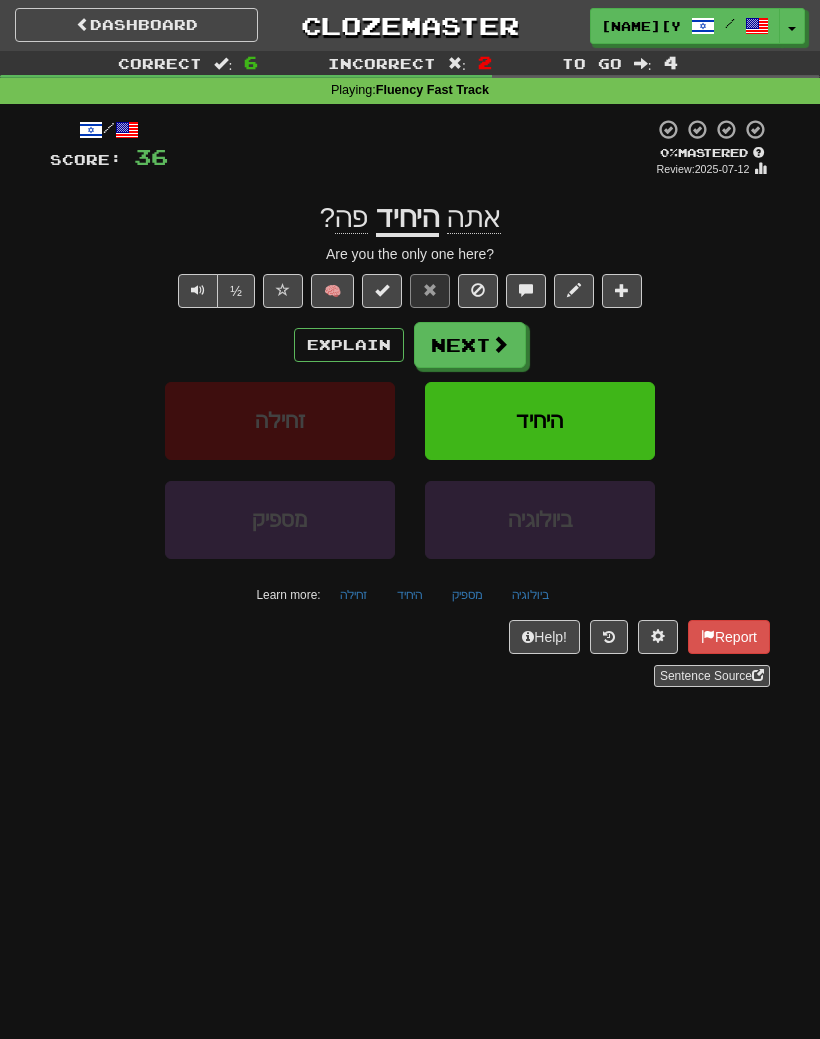 click on "Explain" at bounding box center (349, 345) 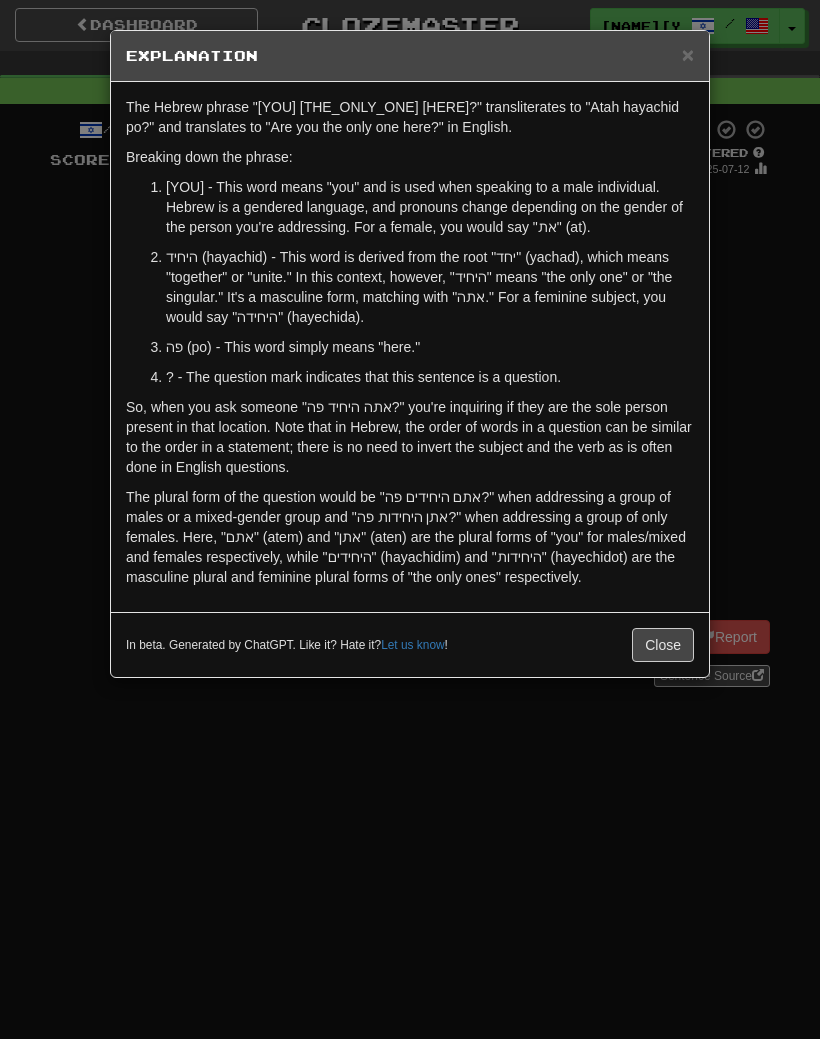 click on "Close" at bounding box center (663, 645) 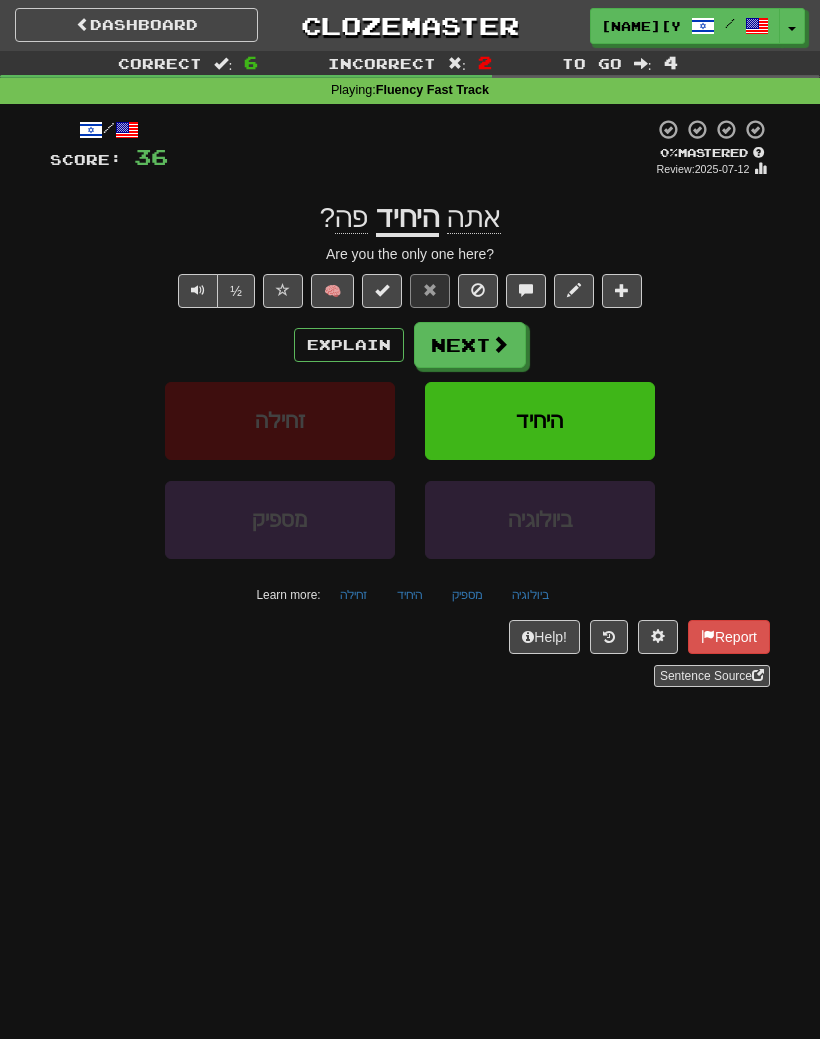 click on "Next" at bounding box center [470, 345] 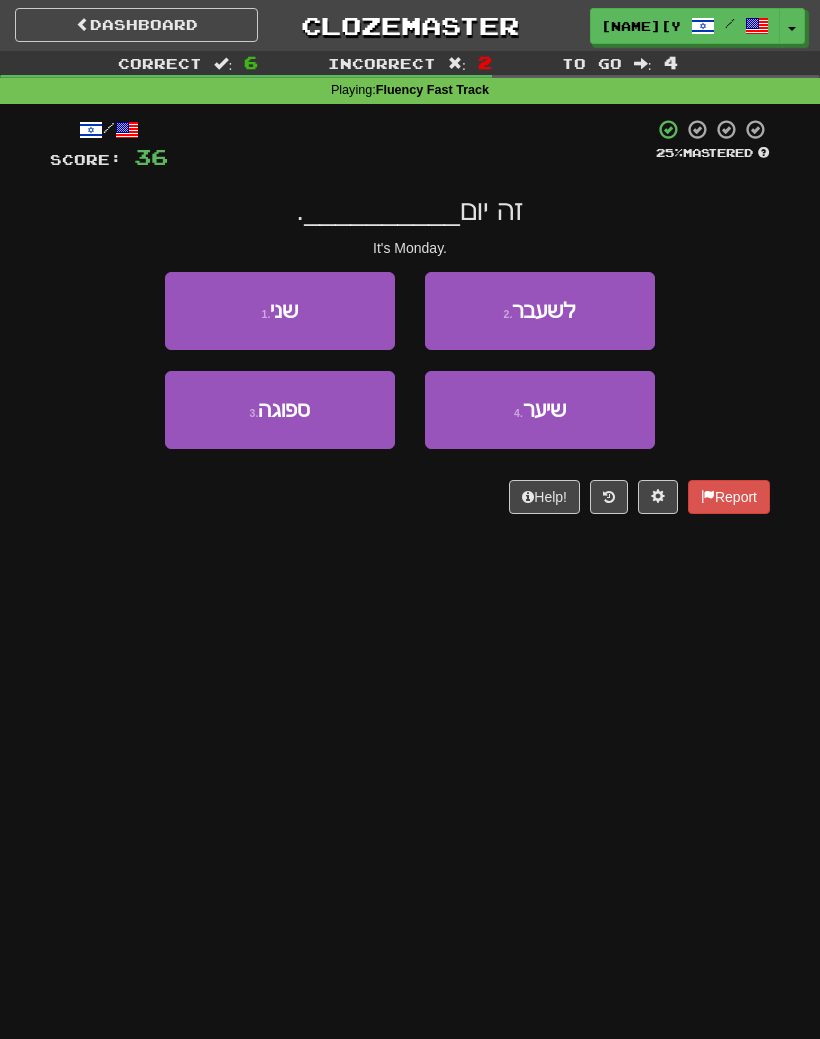 click on "1 .  שני" at bounding box center (280, 311) 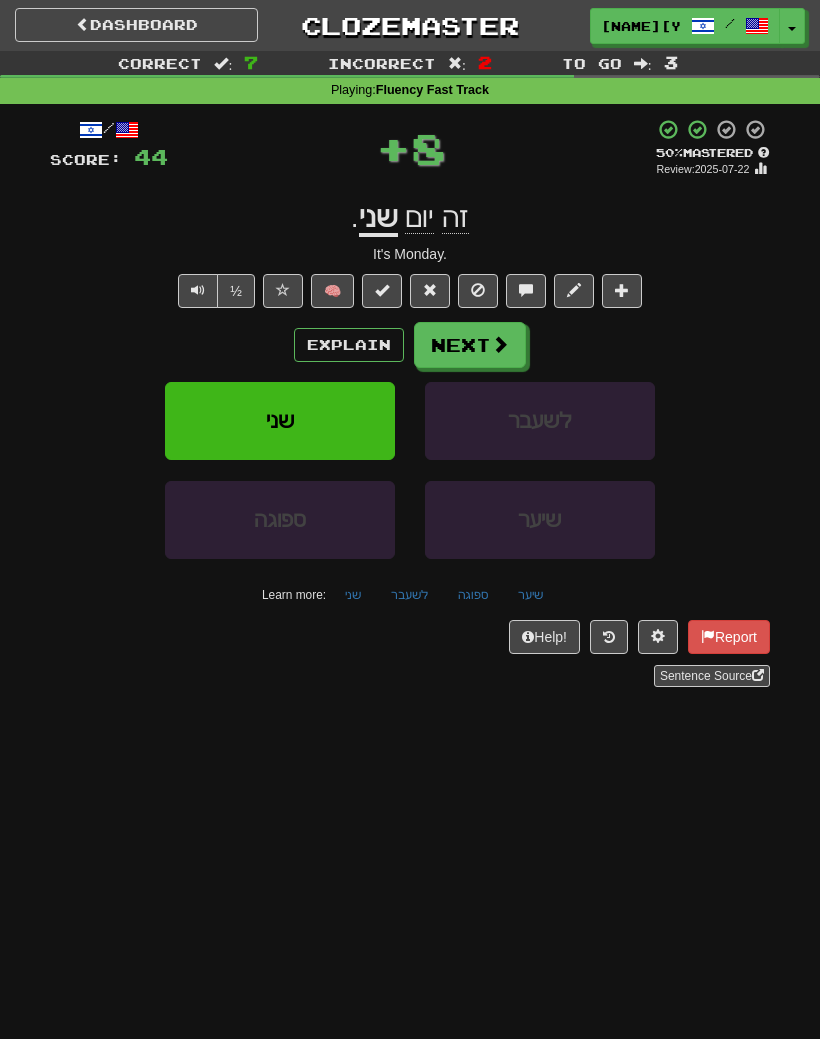 click on "Next" at bounding box center (470, 345) 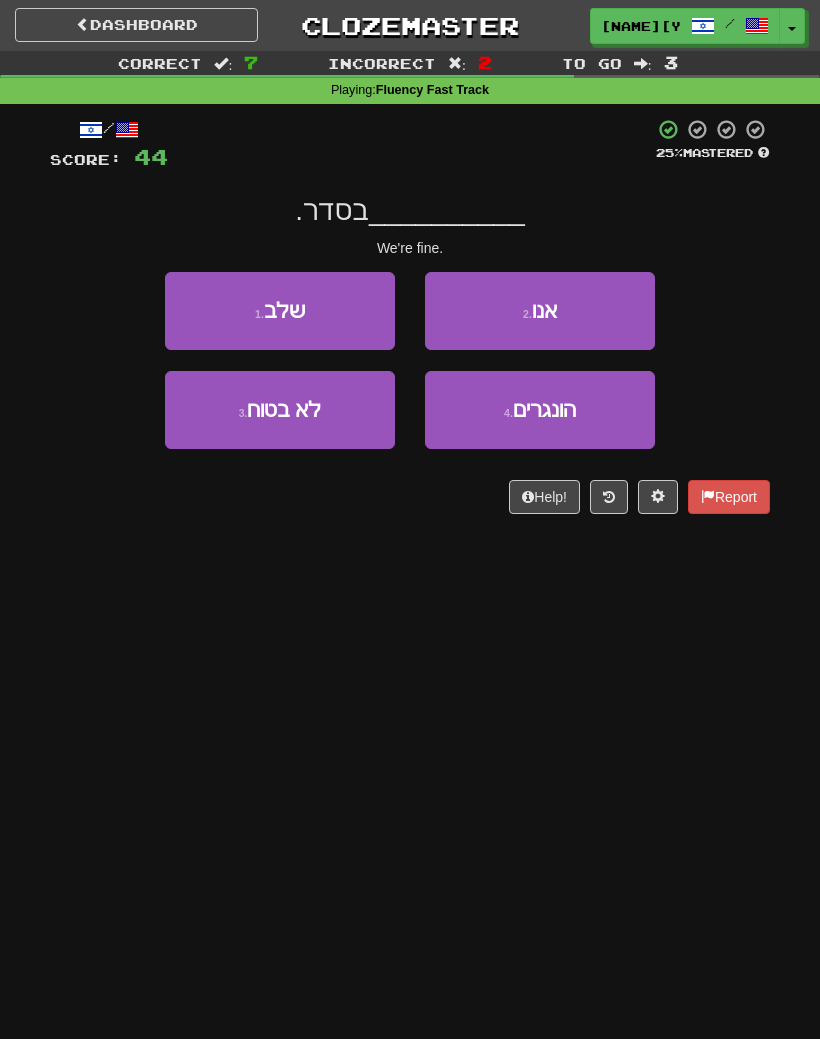 click on "אנו" at bounding box center (544, 310) 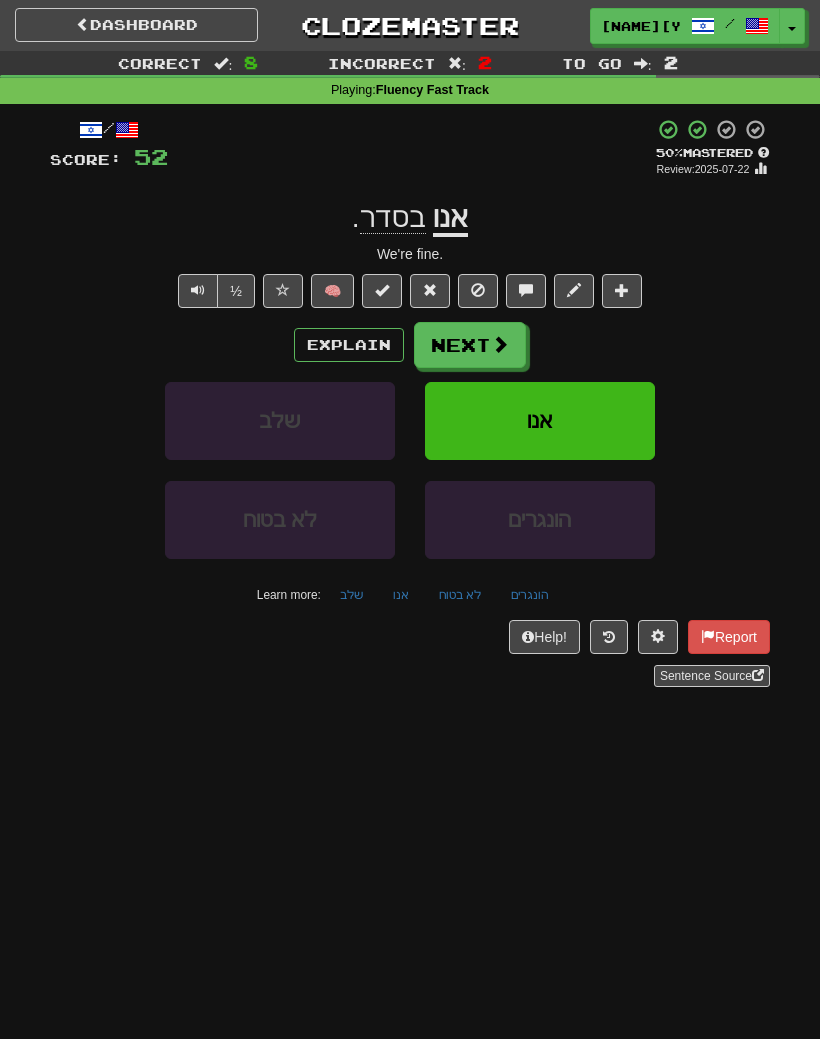 click on "Next" at bounding box center [470, 345] 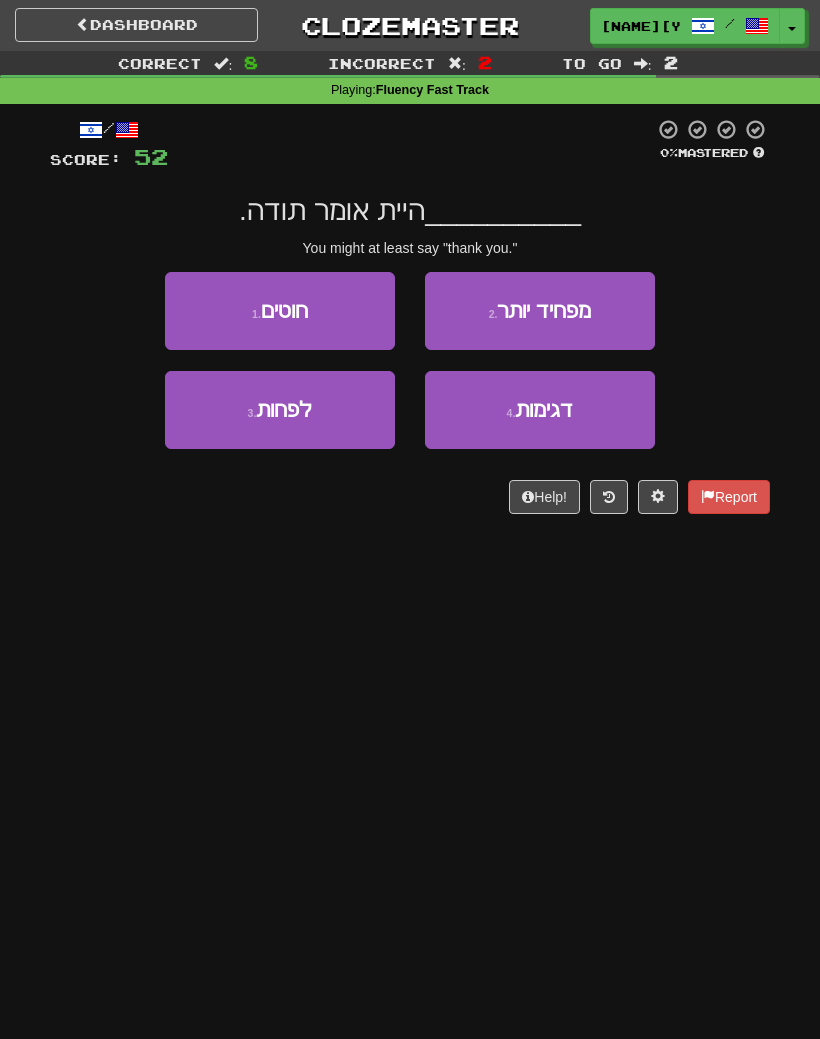 click on "3 .  לפחות" at bounding box center [280, 410] 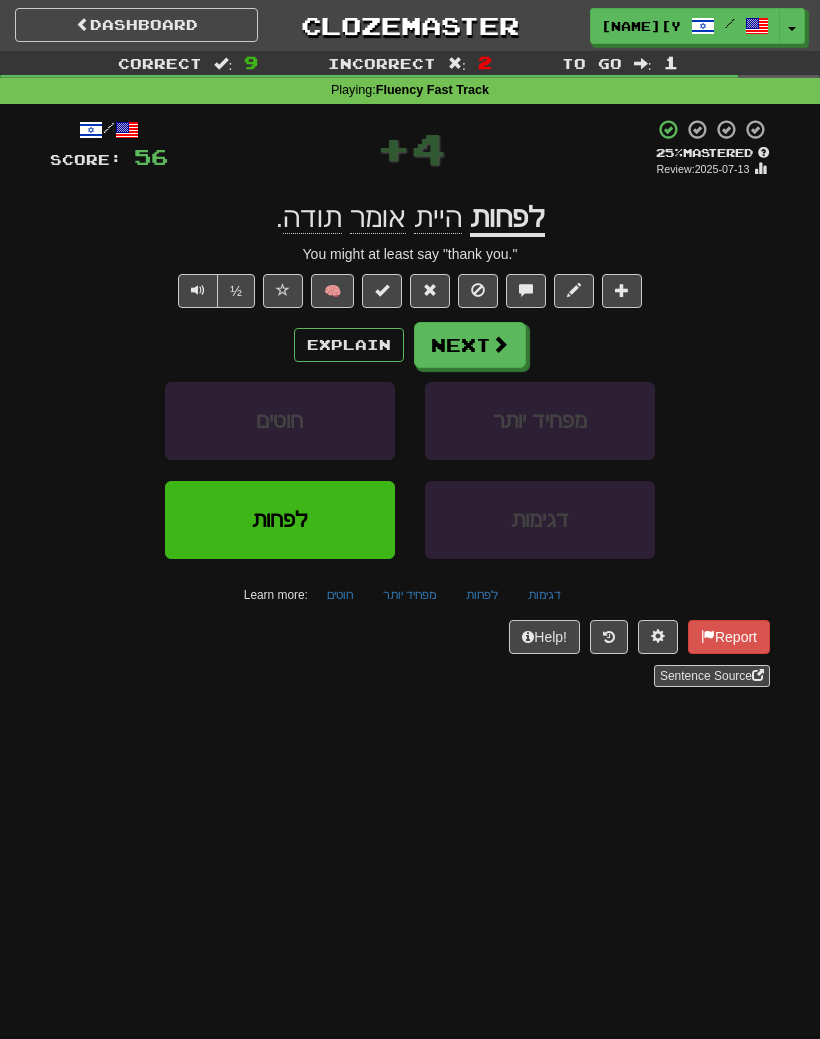 click on "Explain" at bounding box center (349, 345) 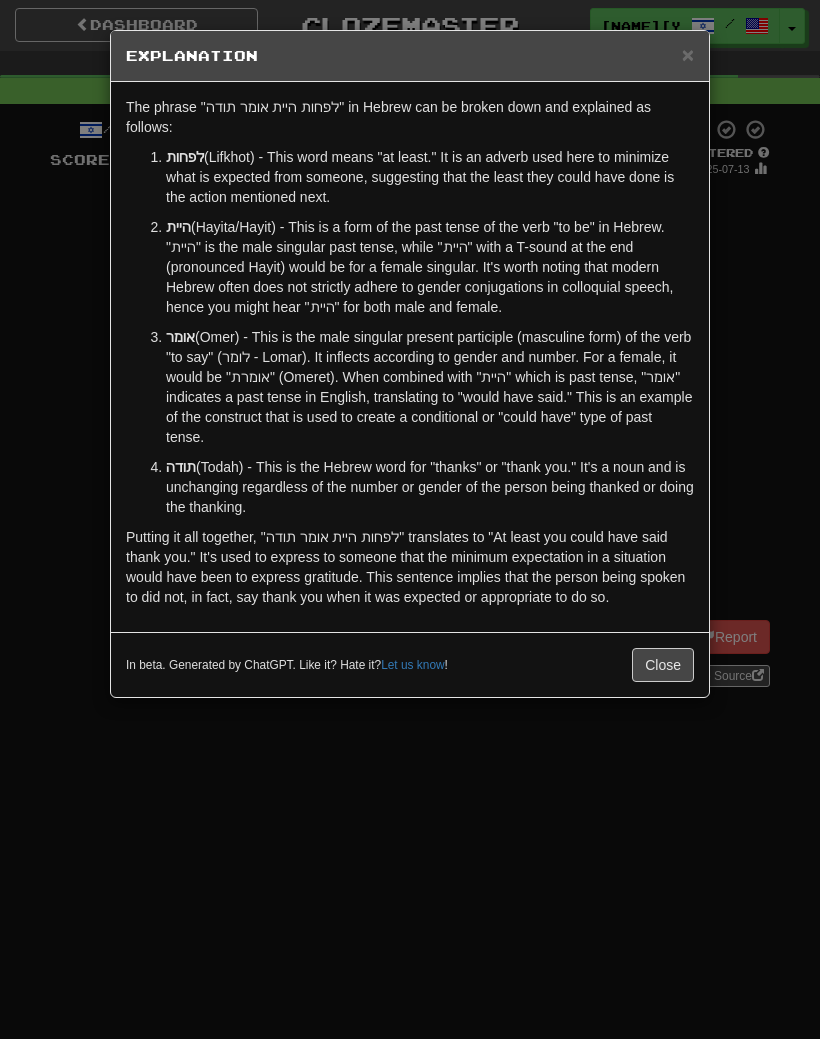 click on "Close" at bounding box center [663, 665] 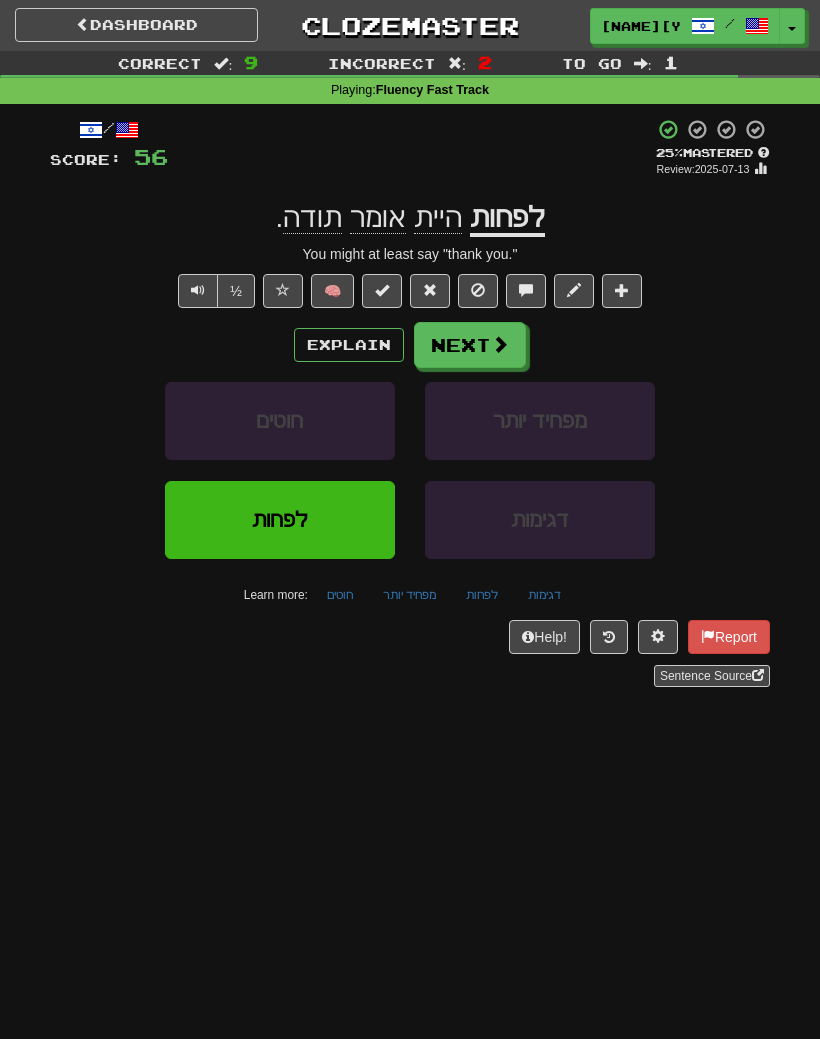 click on "Next" at bounding box center (470, 345) 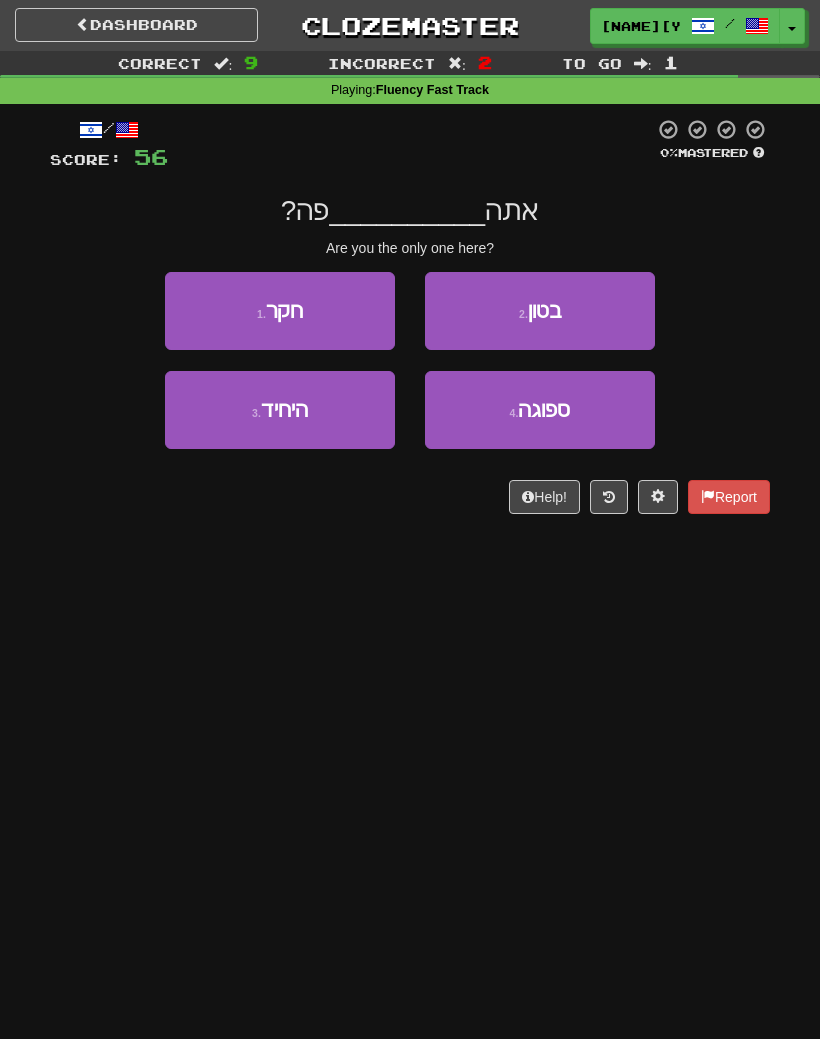 click on "3 .  היחיד" at bounding box center (280, 410) 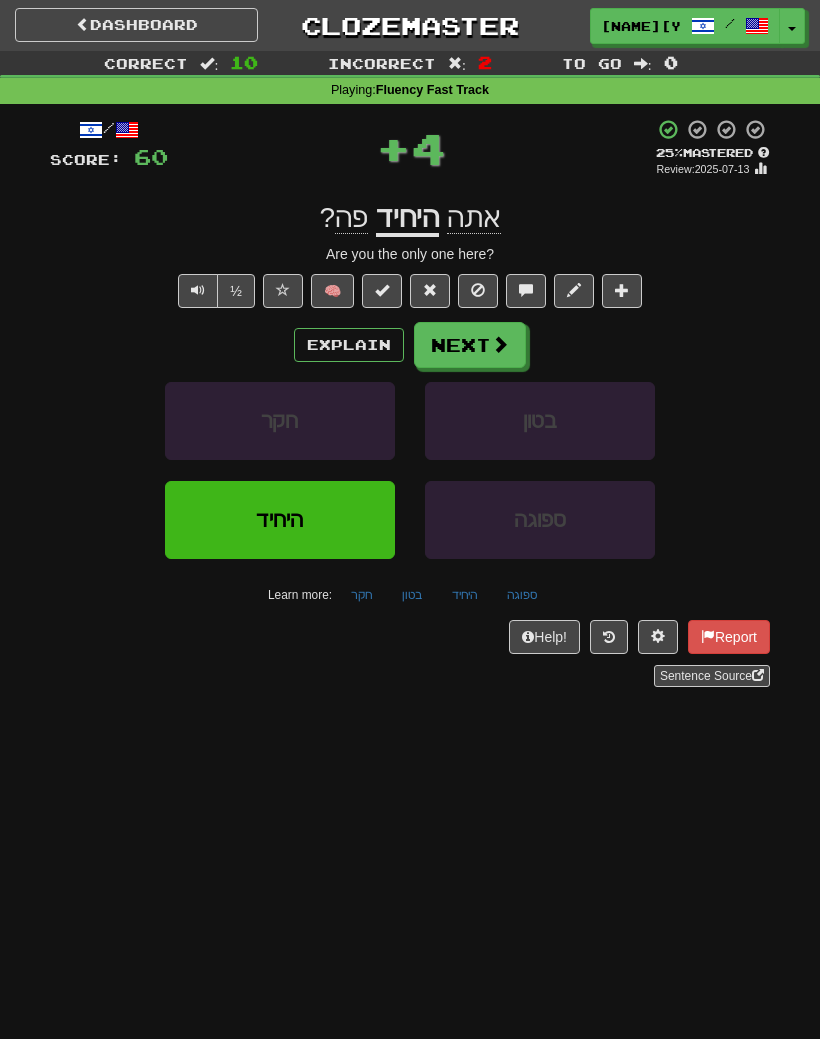 click on "Explain" at bounding box center [349, 345] 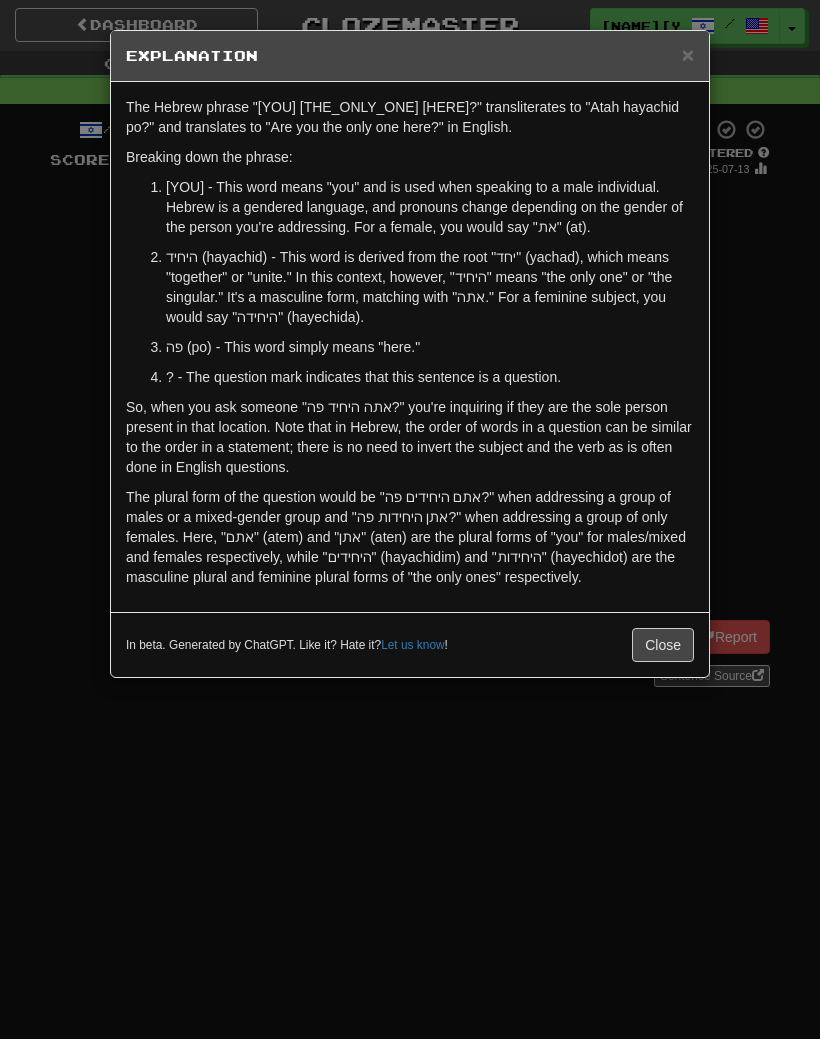 click on "In beta. Generated by ChatGPT. Like it? Hate it?  Let us know ! Close" at bounding box center (410, 644) 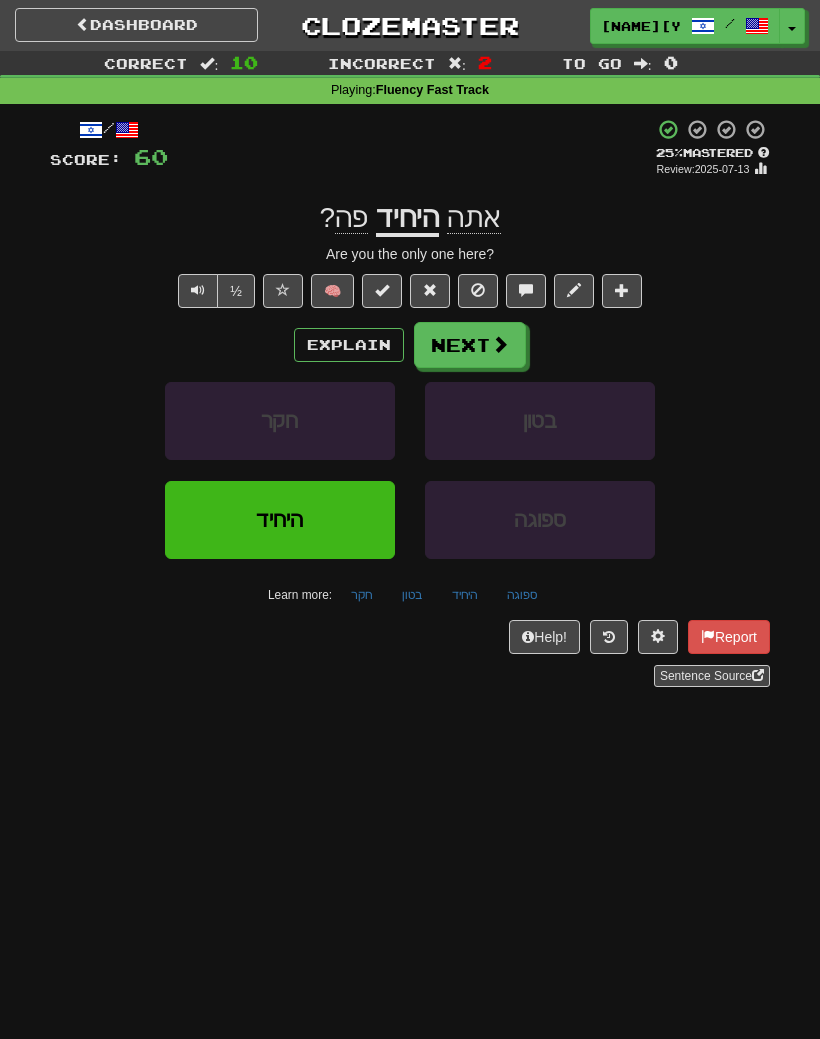 click on "Next" at bounding box center [470, 345] 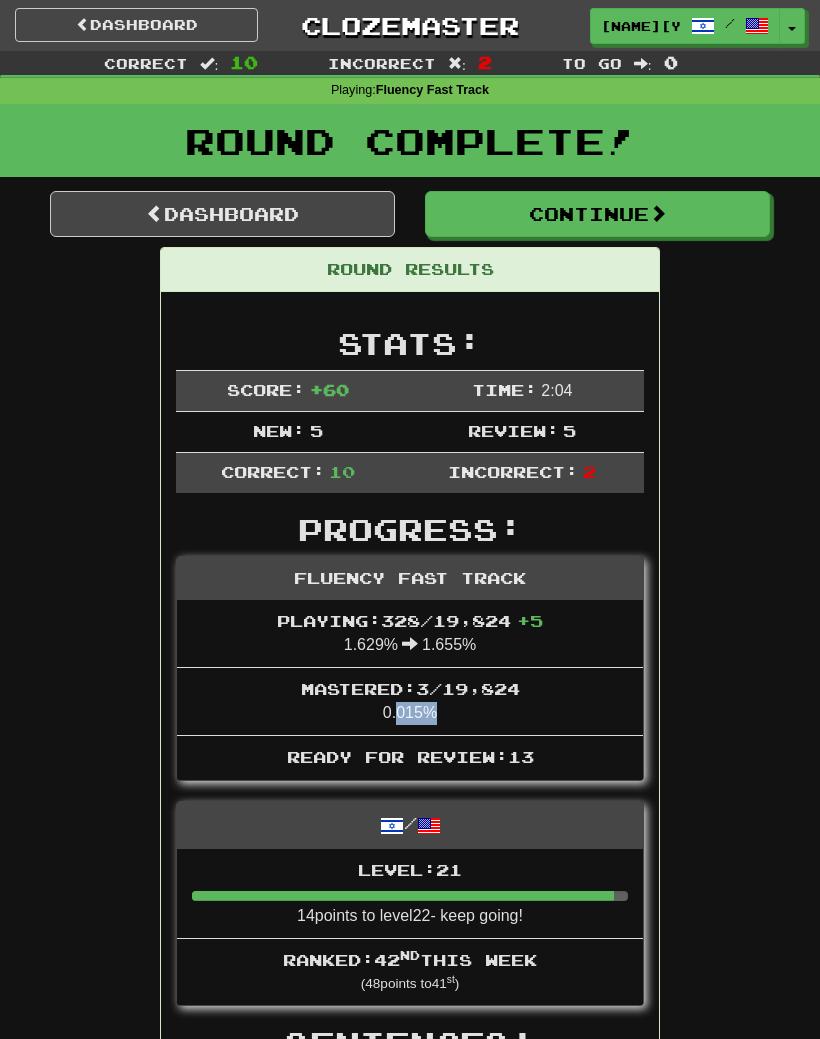 click on "Correct   :   10 Incorrect   :   2 To go   :   0 Playing :  Fluency Fast Track Round Complete!  Dashboard Continue  Round Results Stats: Score:   + 60 Time:   2 : 0 4 New:   5 Review:   5 Correct:   10 Incorrect:   2 Progress: Fluency Fast Track Playing:  328  /  19,824 + 5 1.629% 1.655% Mastered:  3  /  19,824 0.015% Ready for Review:  13  /  Level:  21 14  points to level  22  - keep going! Ranked:  42 nd  this week ( 48  points to  41 st ) Sentences:  Report לפחות  היית אומר תודה. You might at least say "thank you."  Report מי  עומד  שם? Who is standing there?  Report ערב  טוב. Good evening.  Report מה  הסיבה ? What's the reason?  Report עליך  ללכת. You need to go.  Report הו , לא! Oh, no!  Report לשם  מה? For what purpose?  Report אתה  היחיד  פה? Are you the only one here?  Report זה יום  שני . It's Monday.  Report אנו  בסדר. We're fine.  Dashboard Continue" at bounding box center (410, 1039) 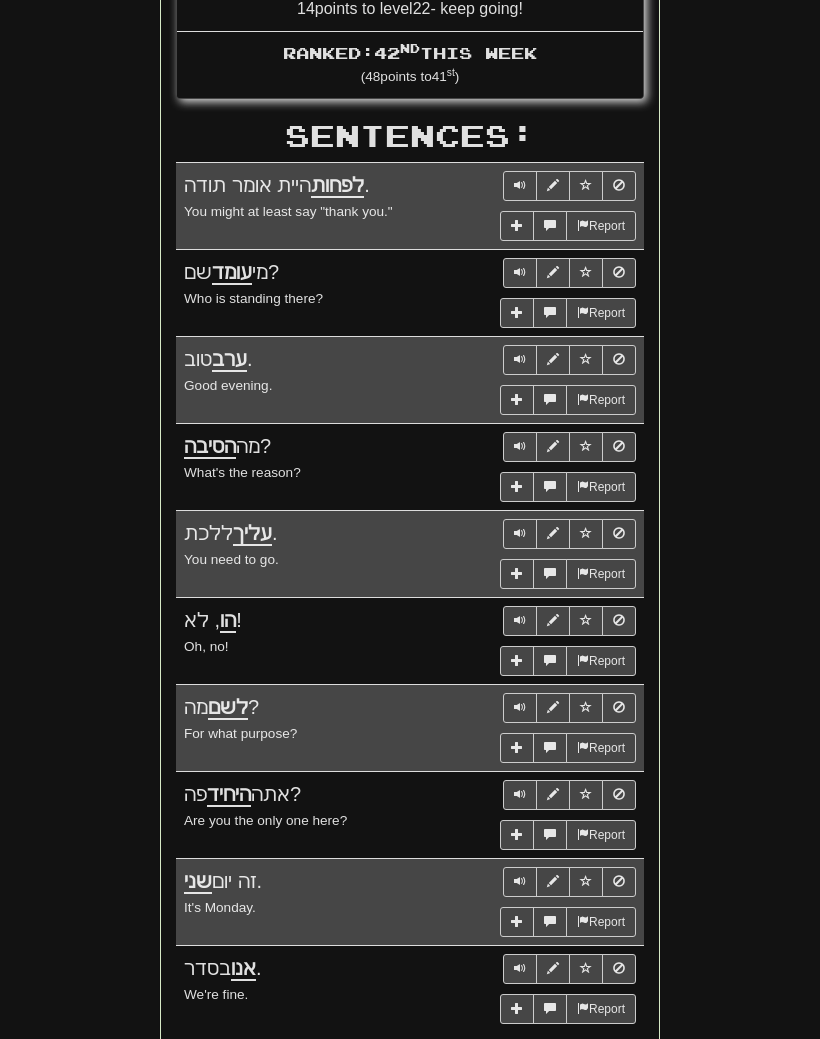 scroll, scrollTop: 908, scrollLeft: 0, axis: vertical 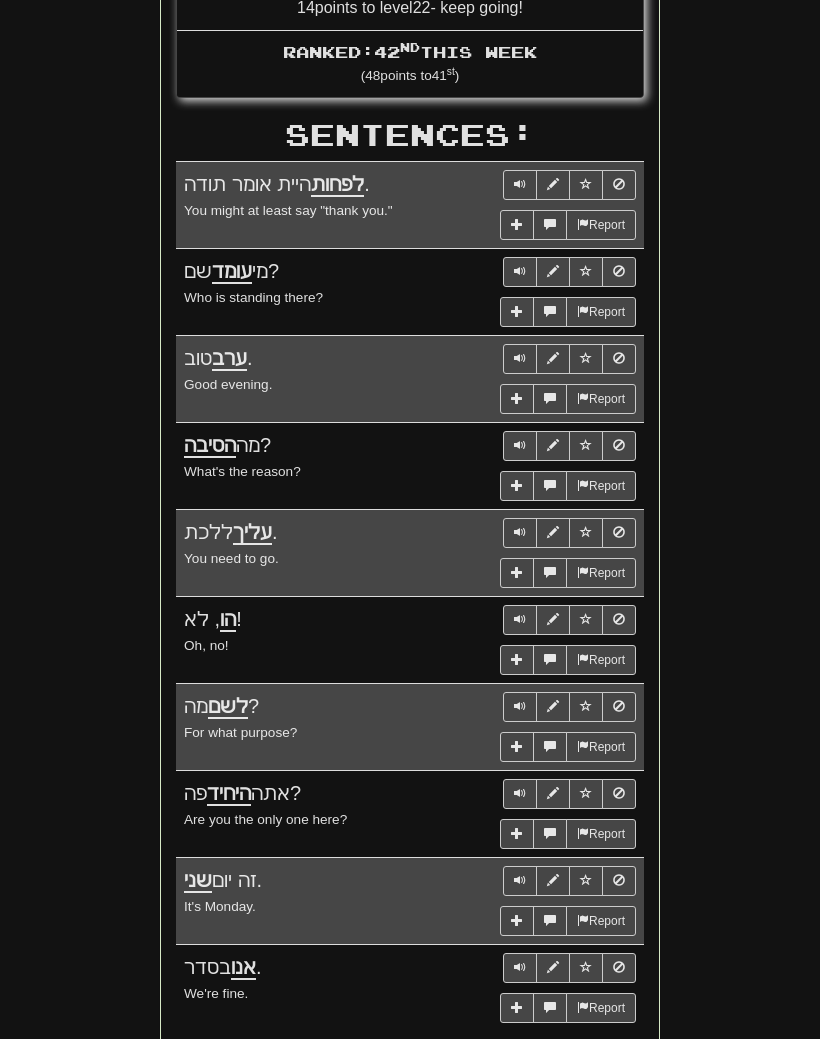click at bounding box center [520, 445] 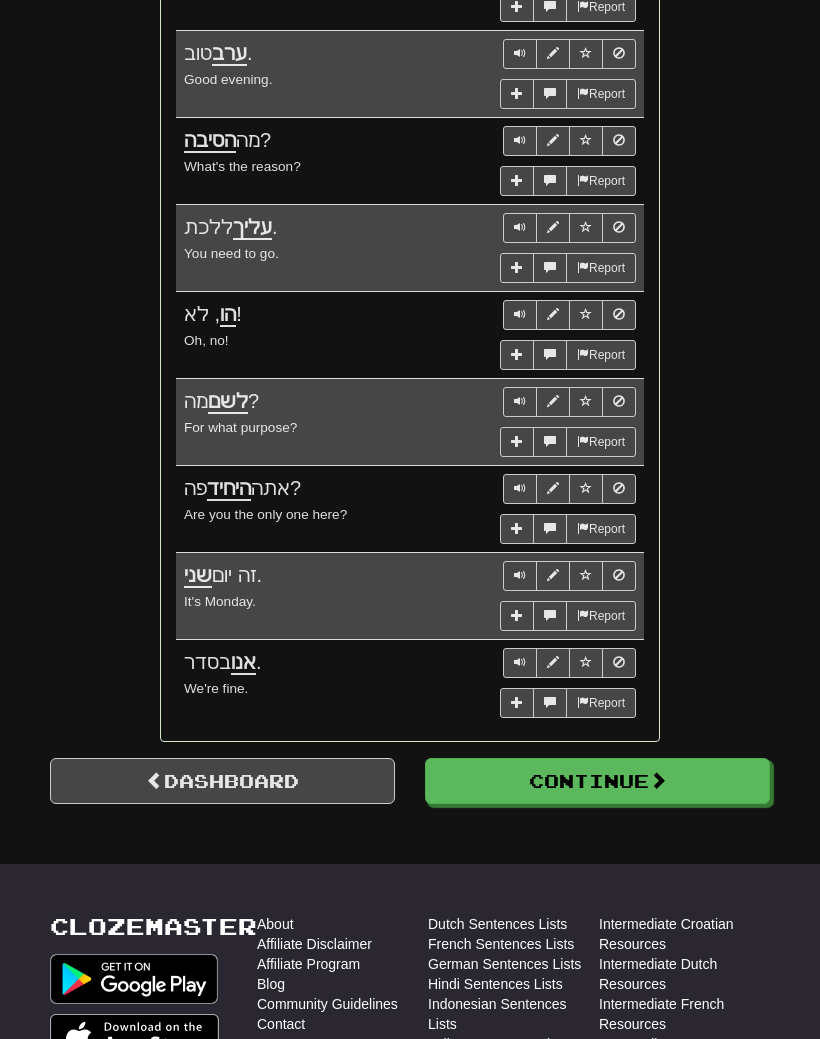 scroll, scrollTop: 1213, scrollLeft: 0, axis: vertical 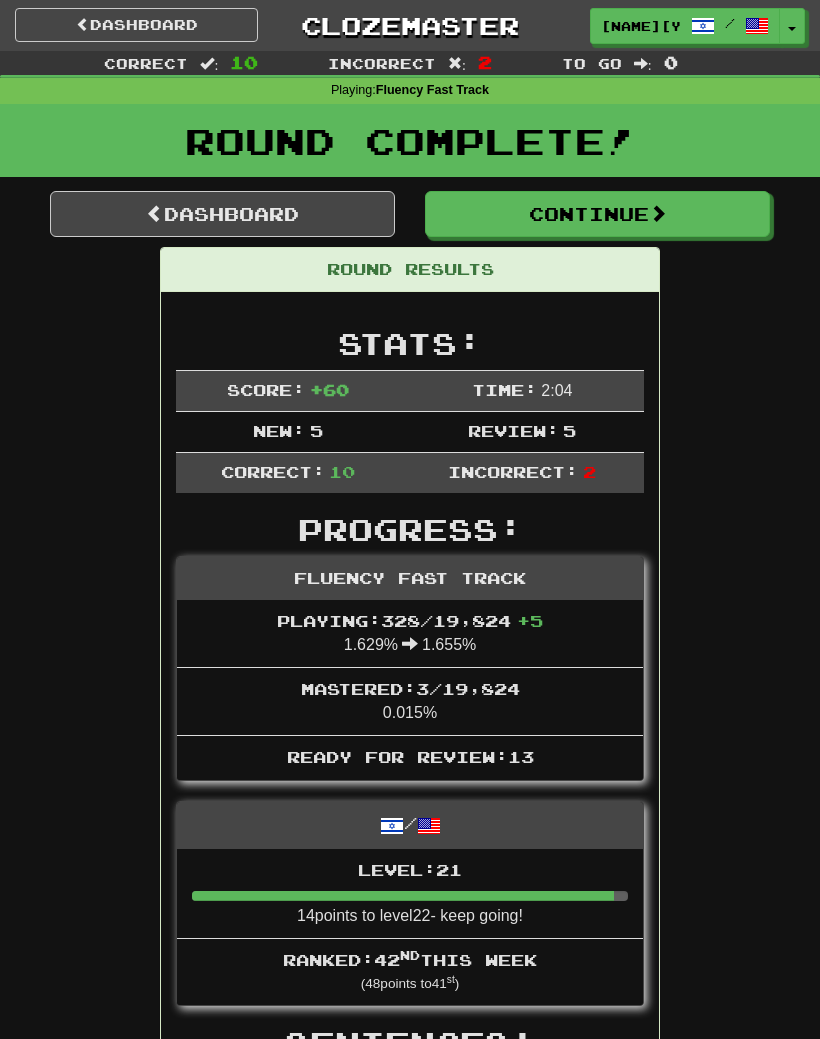 click on "Continue" at bounding box center (597, 214) 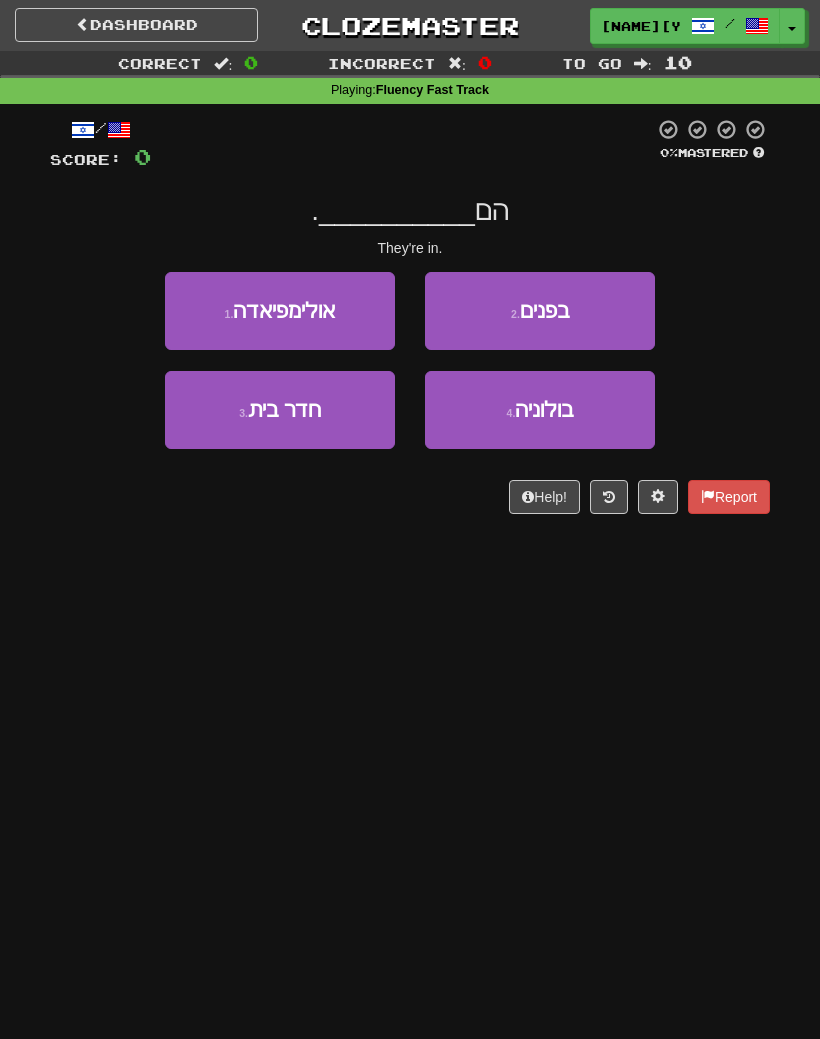 click on "בפנים" at bounding box center (544, 310) 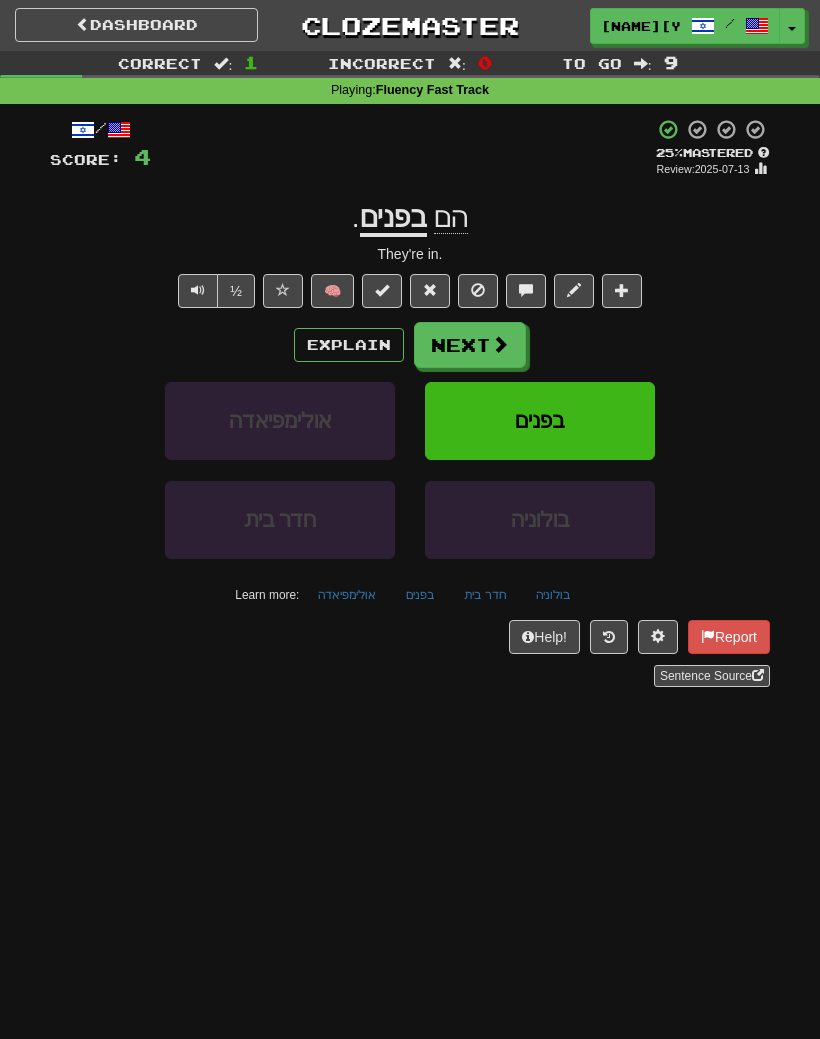 click on "Explain" at bounding box center [349, 345] 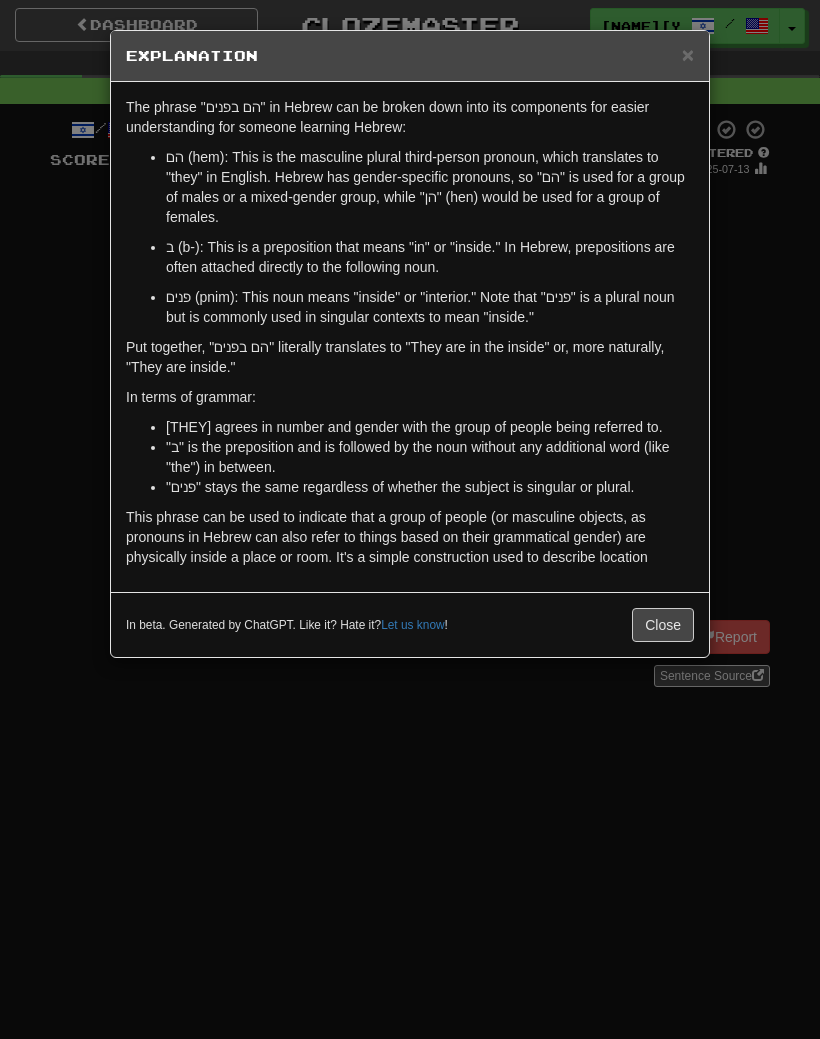 click on "Close" at bounding box center (663, 625) 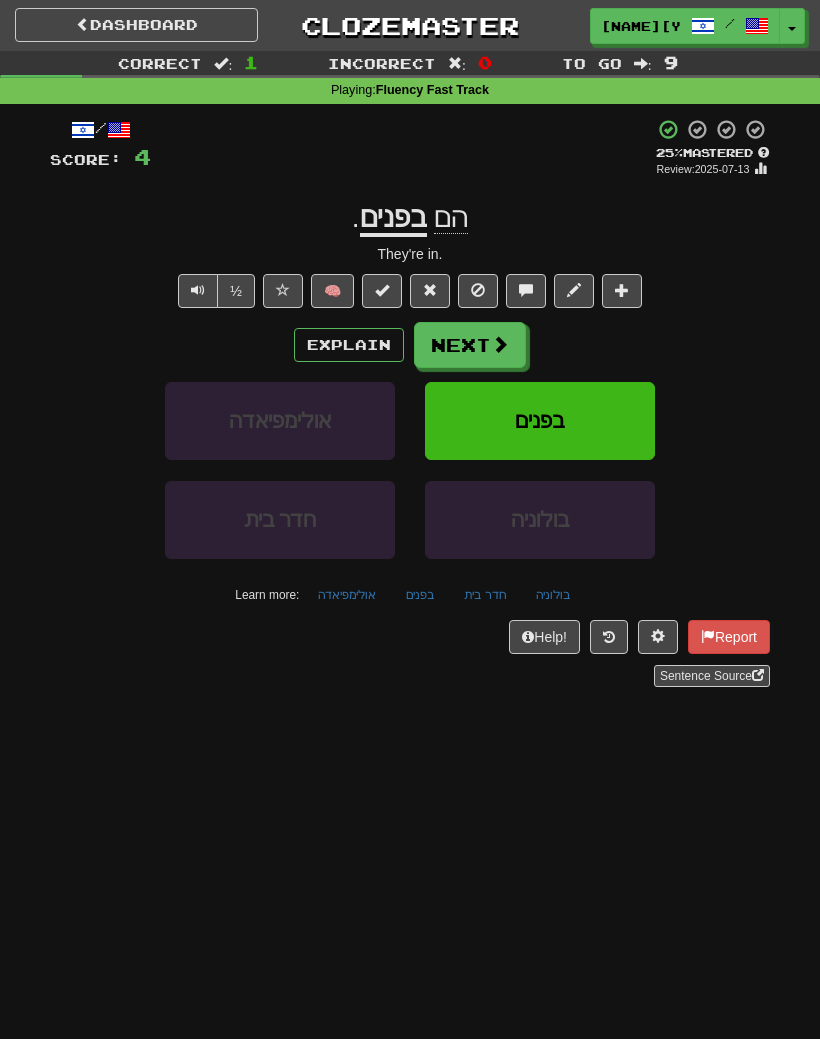 click at bounding box center (198, 291) 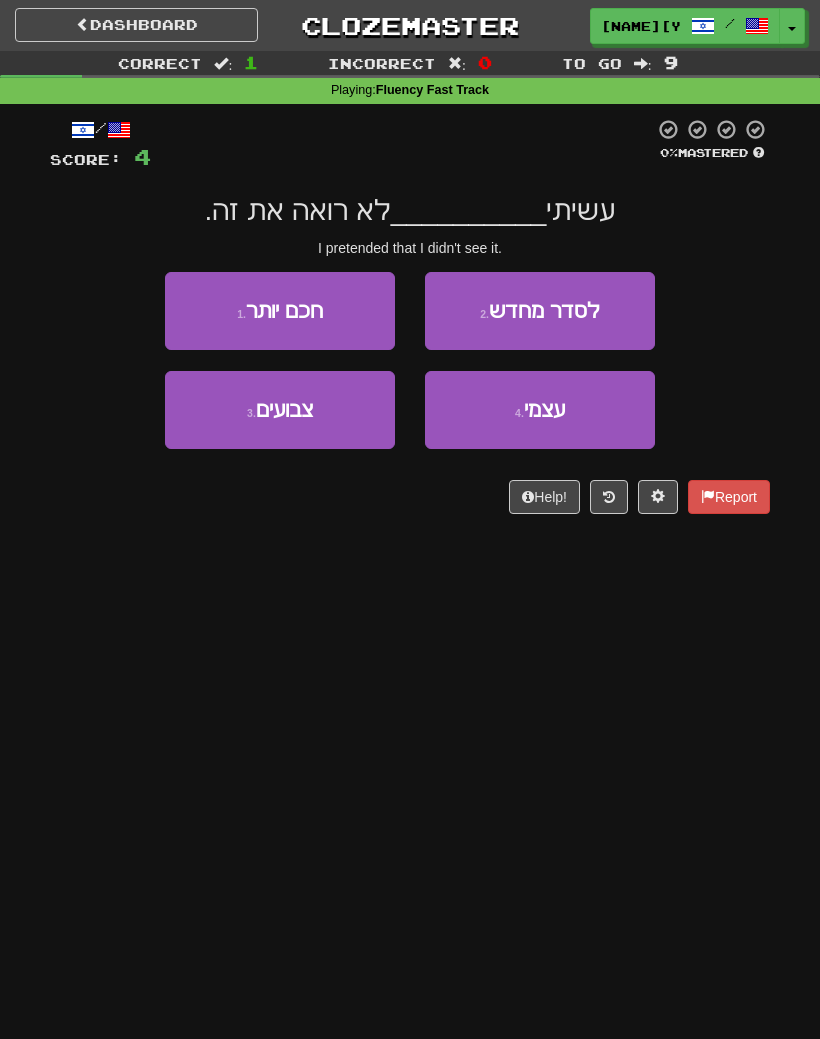 click on "עצמי" at bounding box center [544, 409] 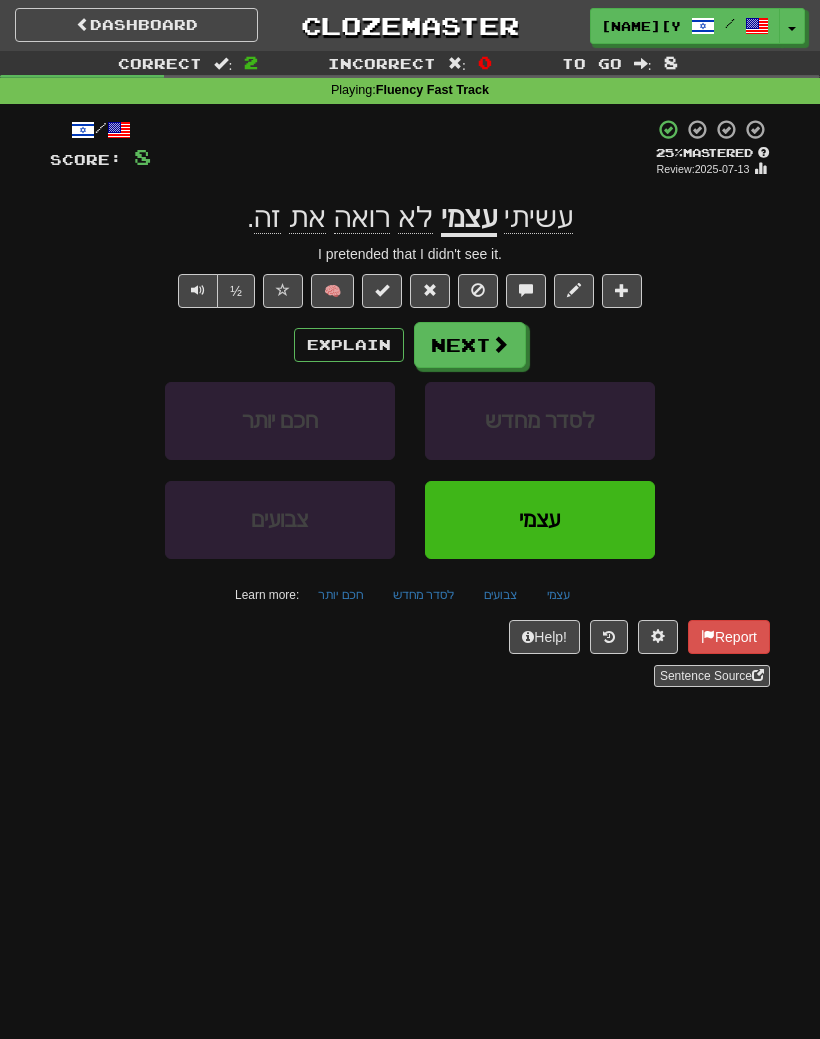 click on "Explain" at bounding box center (349, 345) 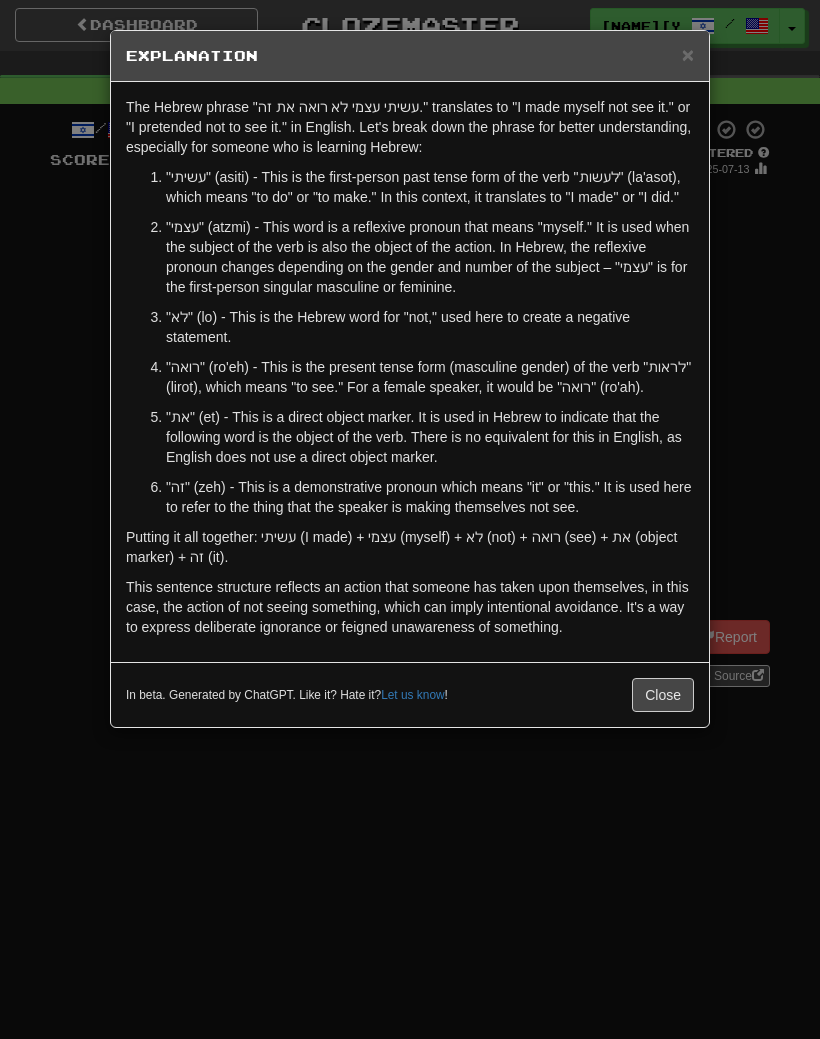 click on "Close" at bounding box center (663, 695) 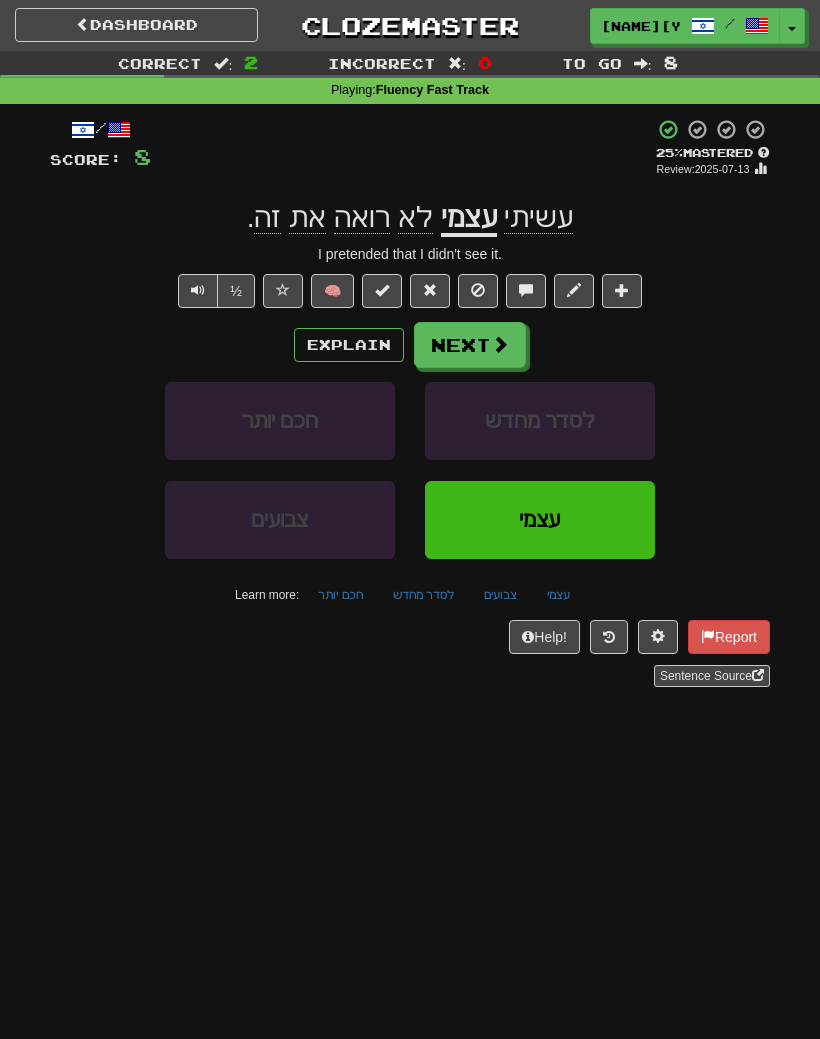 click on "Next" at bounding box center [470, 345] 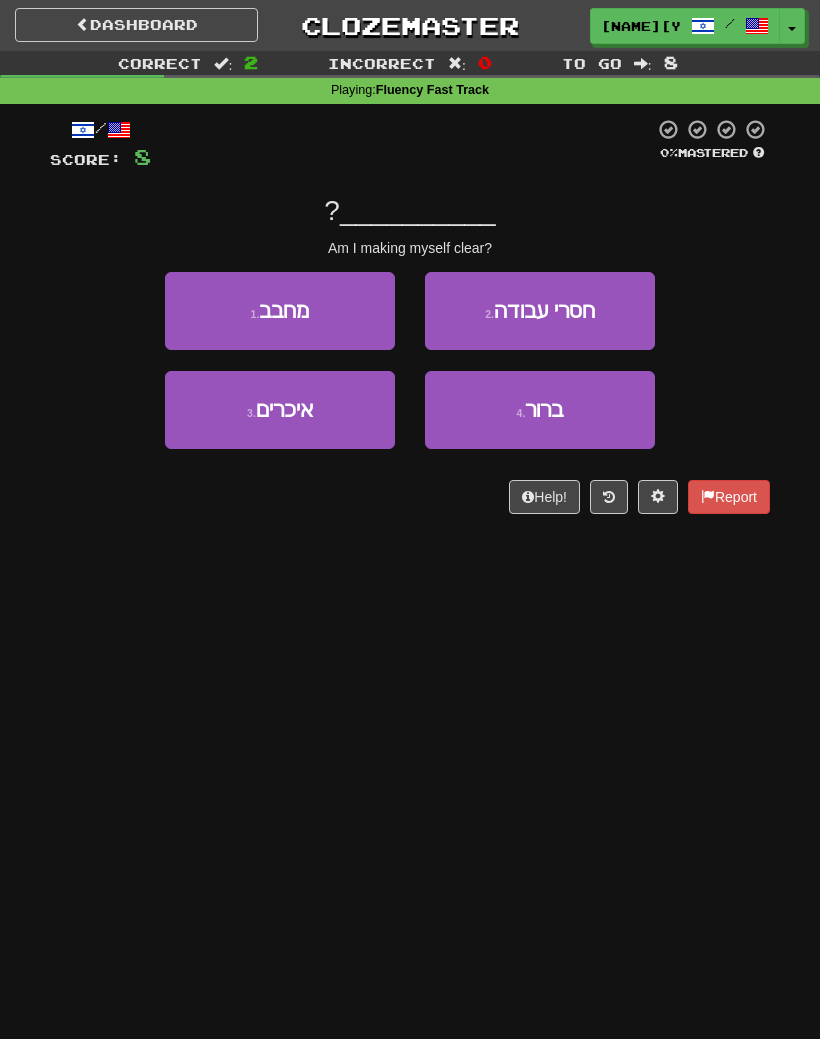 click on "2 .  חסרי עבודה" at bounding box center (540, 311) 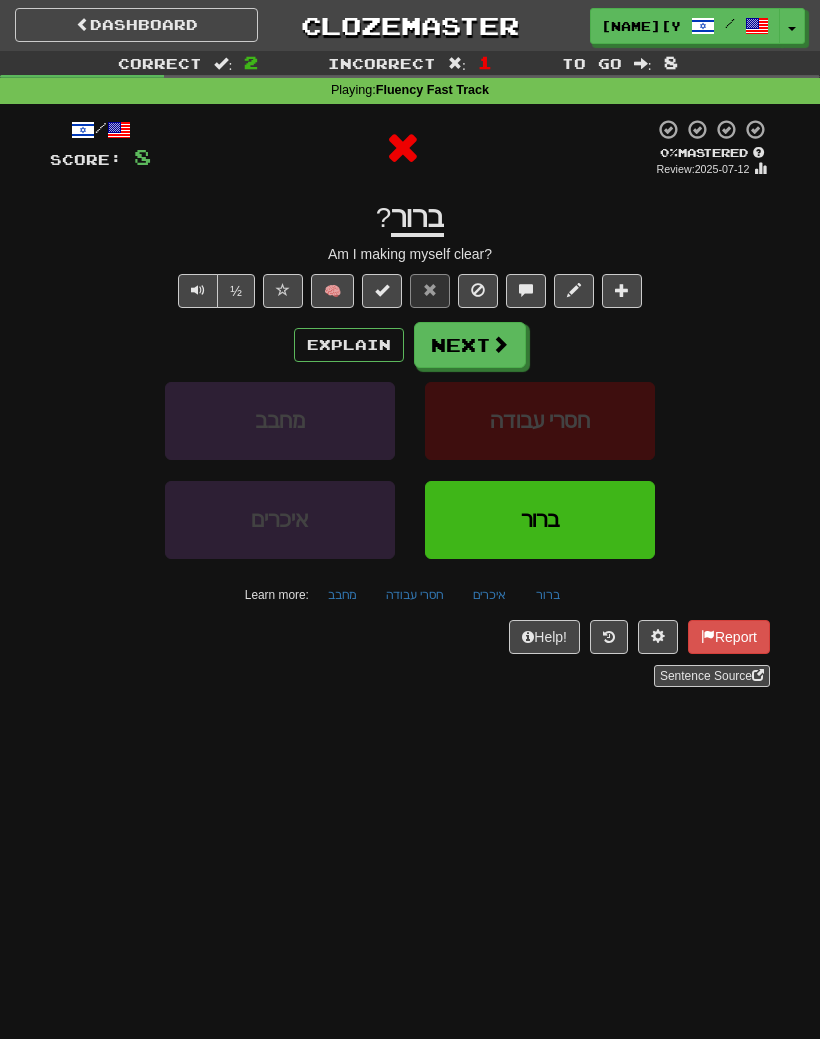 click on "Explain" at bounding box center [349, 345] 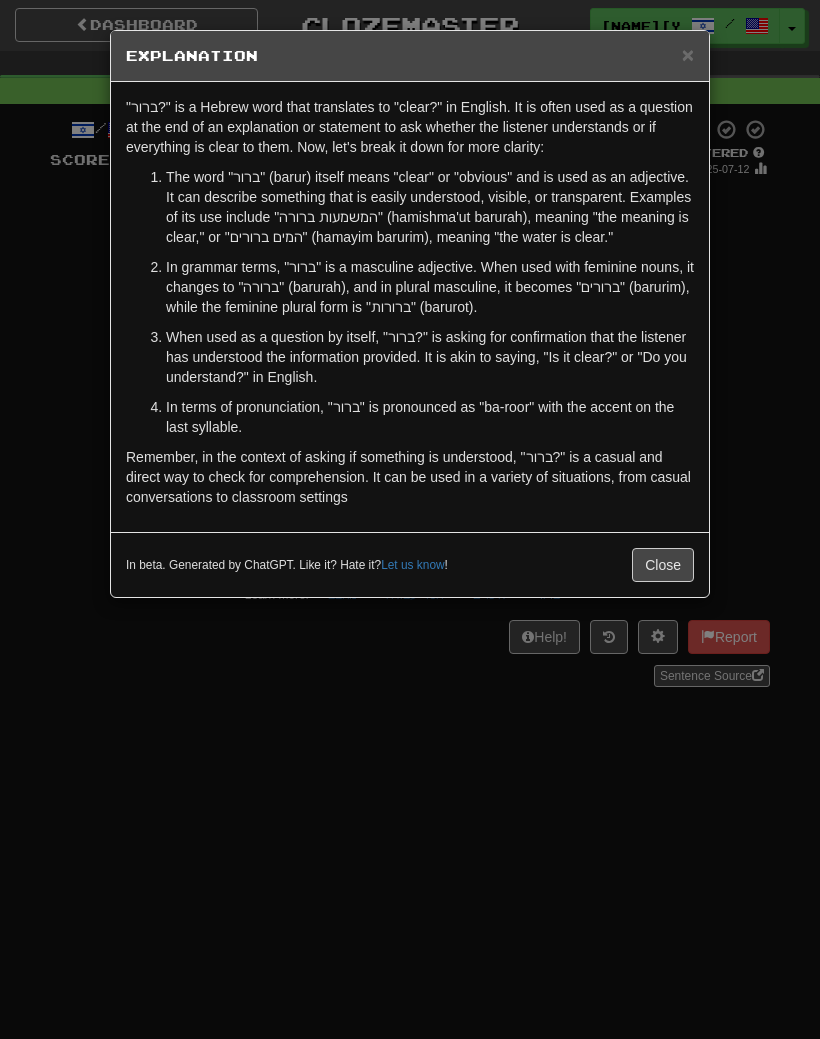 click on "Close" at bounding box center [663, 565] 